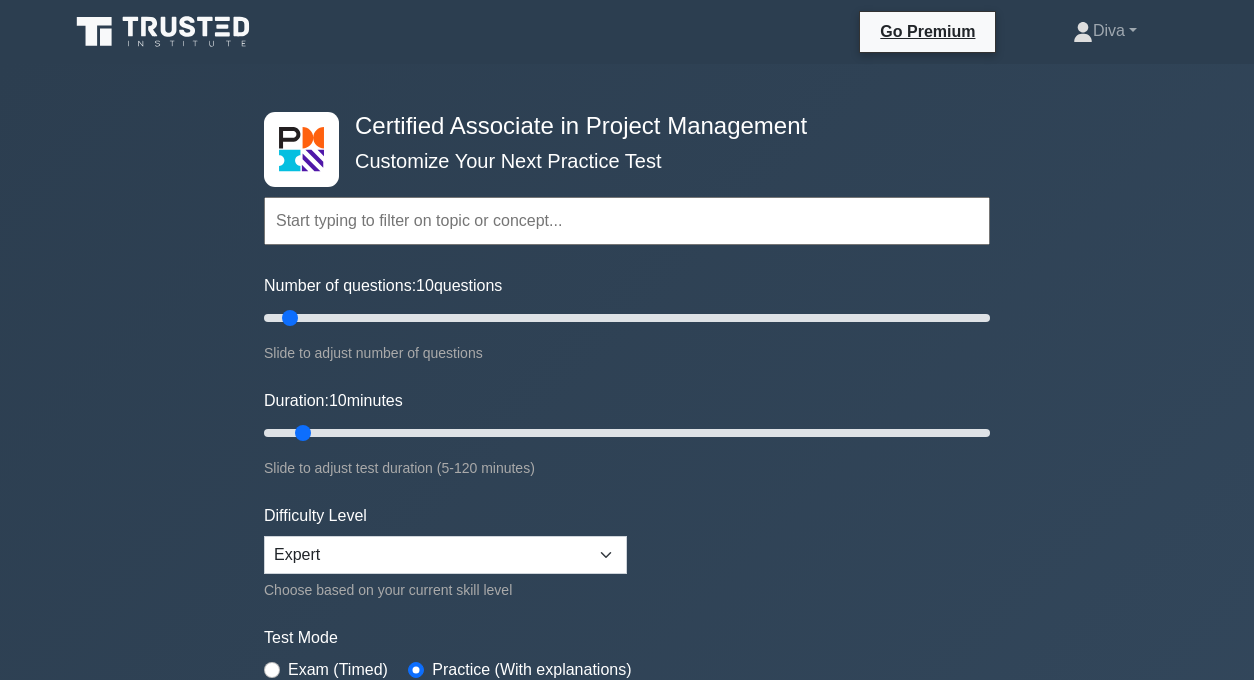 scroll, scrollTop: 0, scrollLeft: 0, axis: both 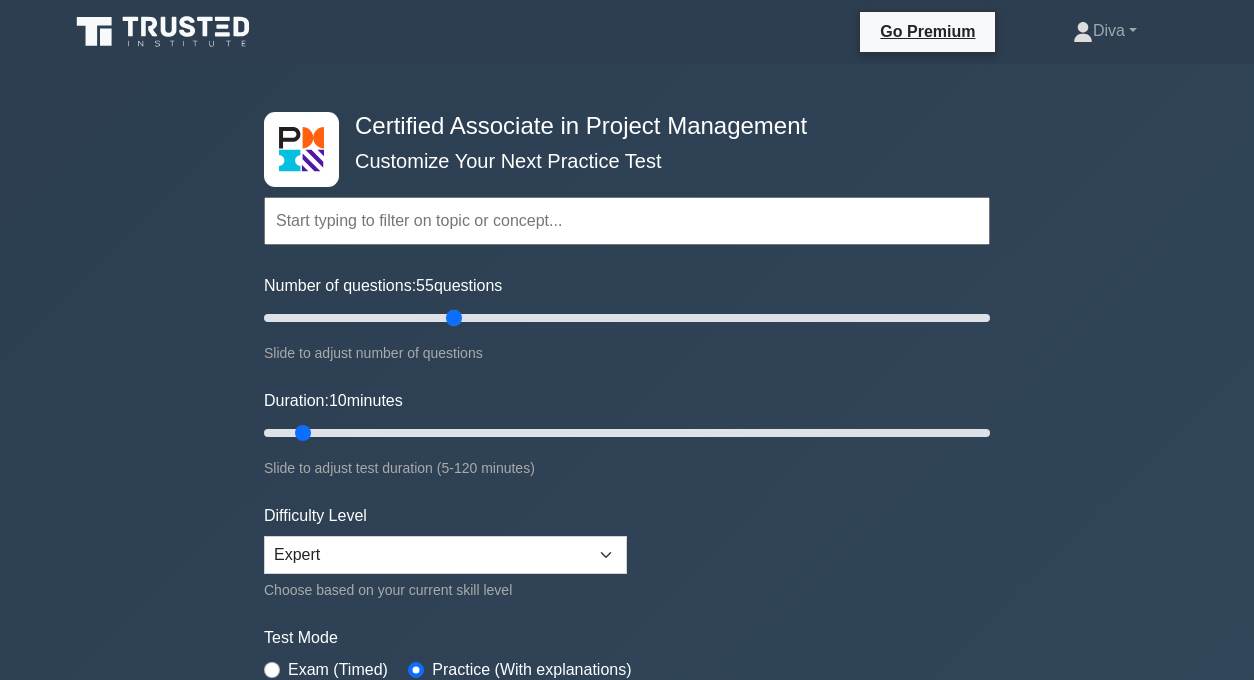 drag, startPoint x: 292, startPoint y: 315, endPoint x: 460, endPoint y: 318, distance: 168.02678 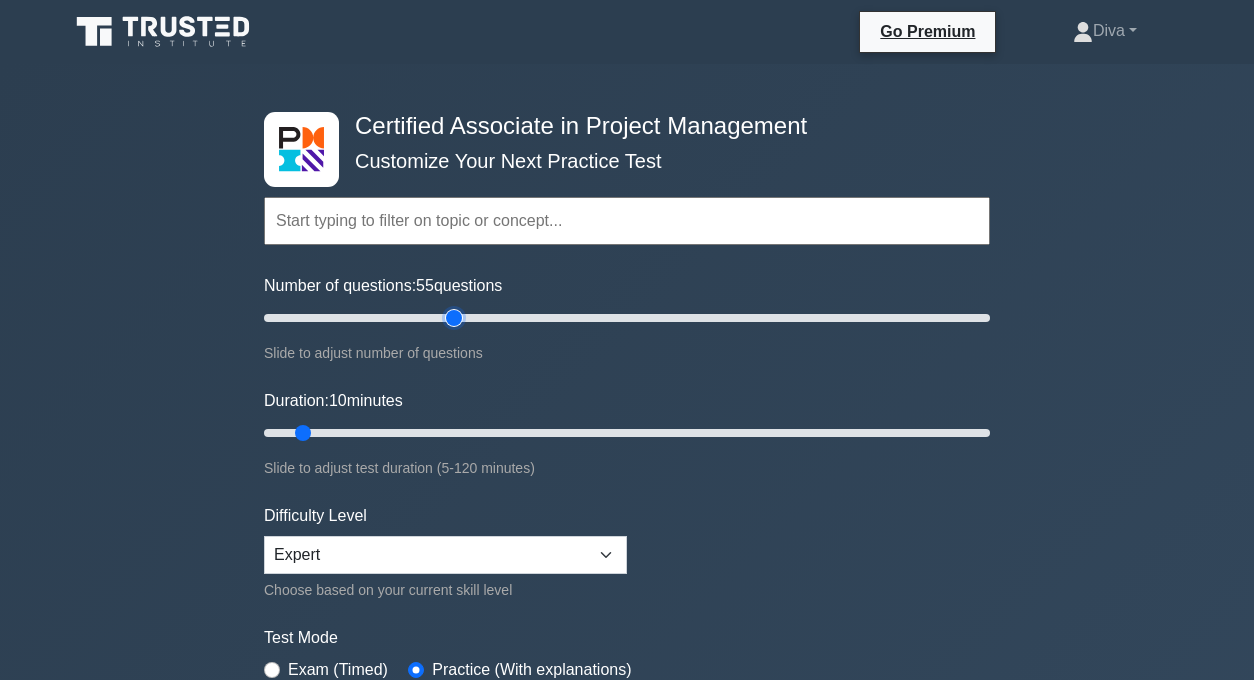 type on "55" 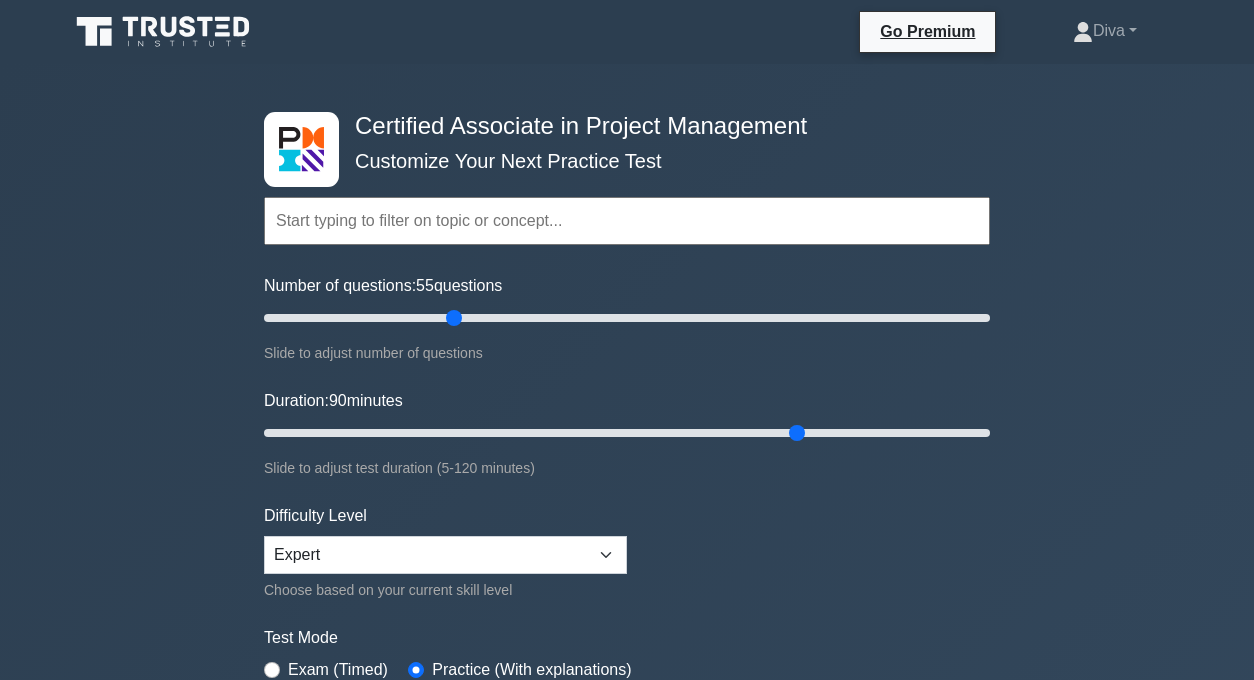 drag, startPoint x: 297, startPoint y: 435, endPoint x: 801, endPoint y: 431, distance: 504.01587 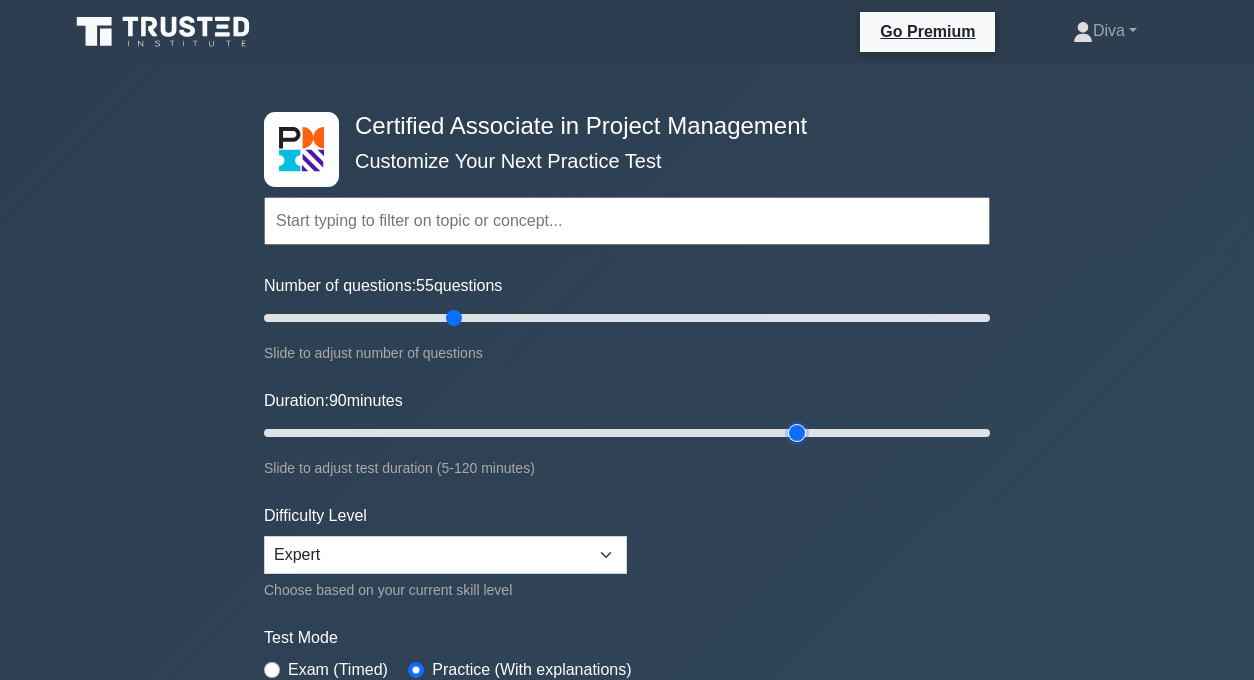type on "90" 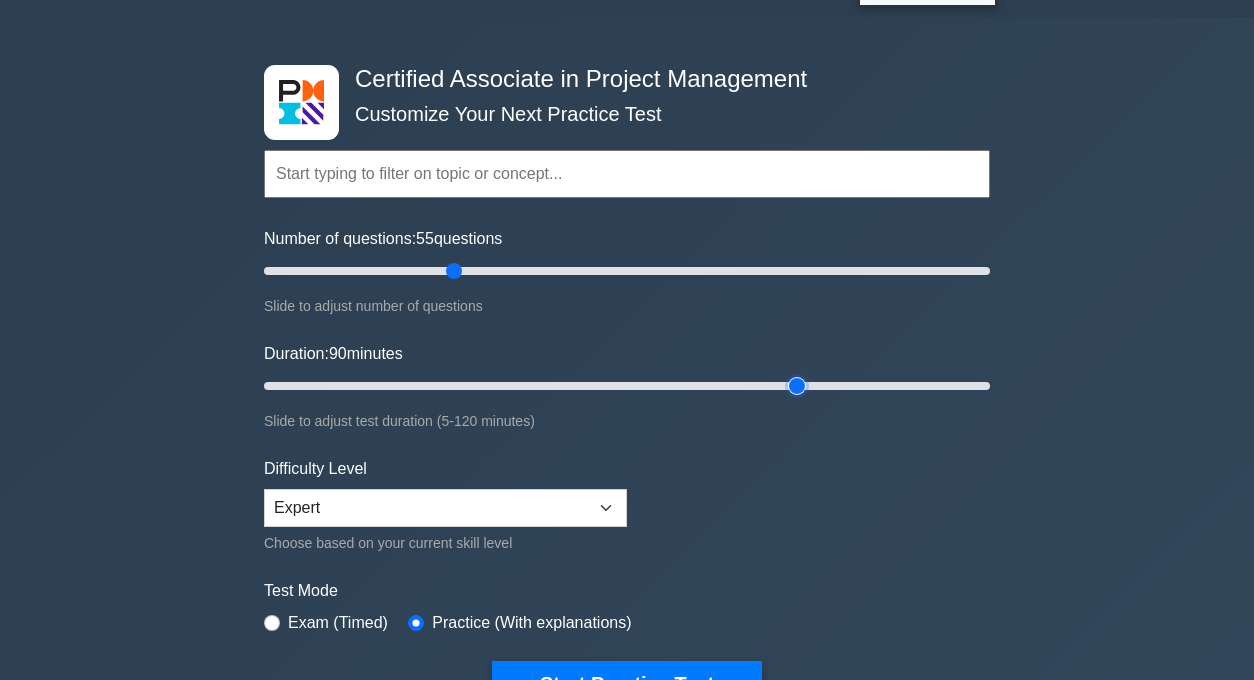 scroll, scrollTop: 51, scrollLeft: 0, axis: vertical 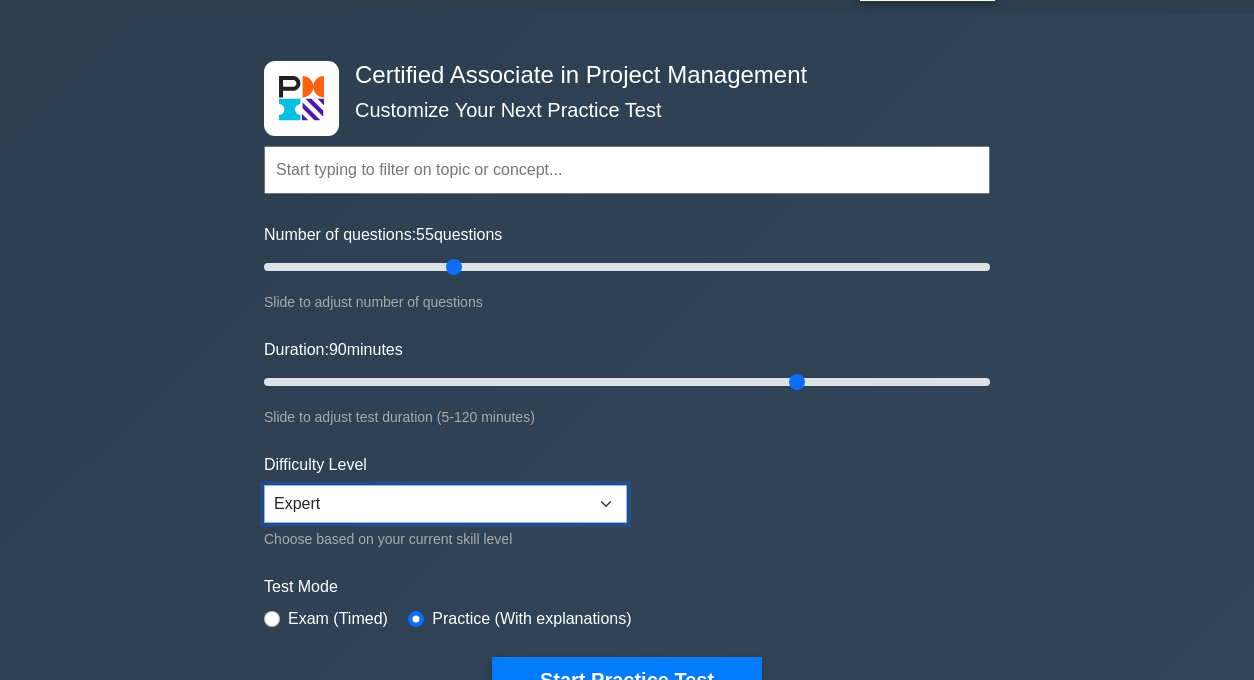 click on "Beginner
Intermediate
Expert" at bounding box center [445, 504] 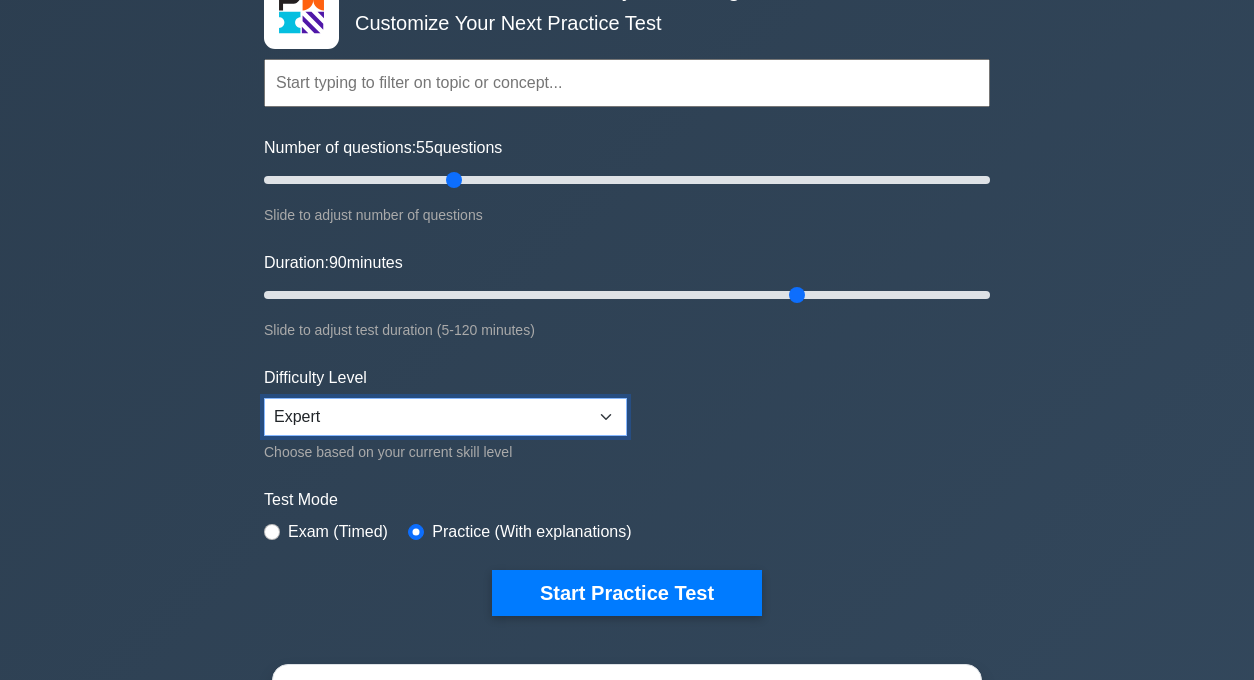 scroll, scrollTop: 156, scrollLeft: 0, axis: vertical 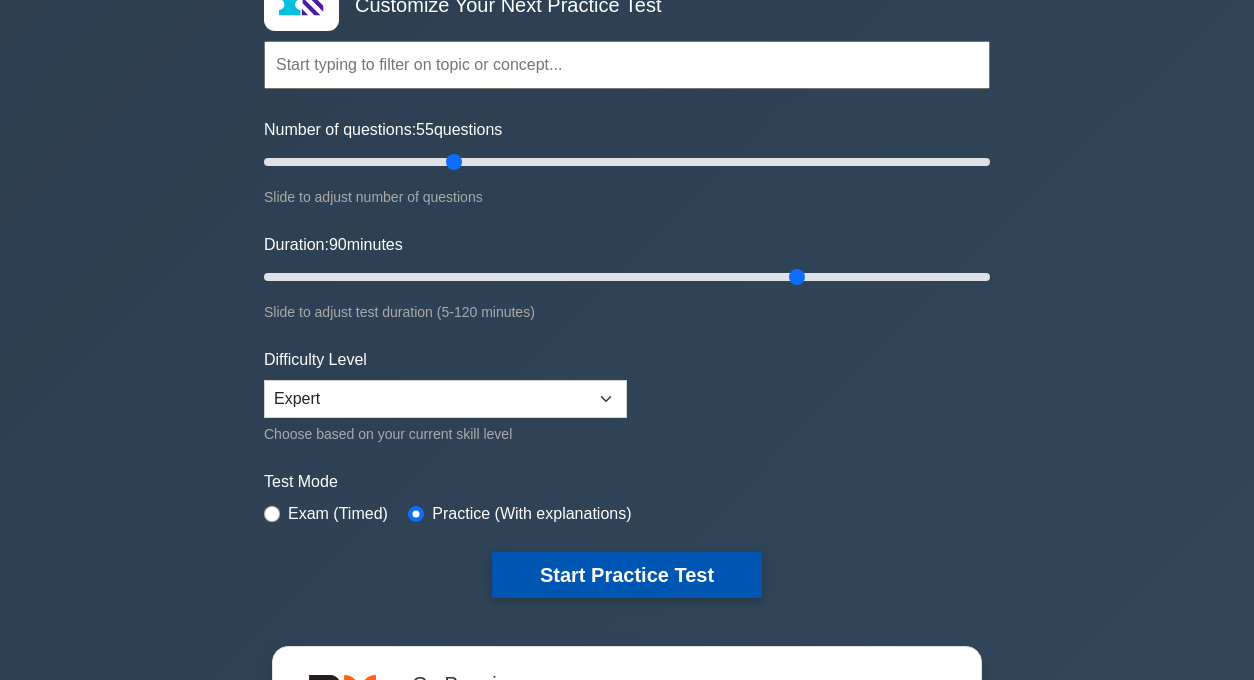 click on "Start Practice Test" at bounding box center [627, 575] 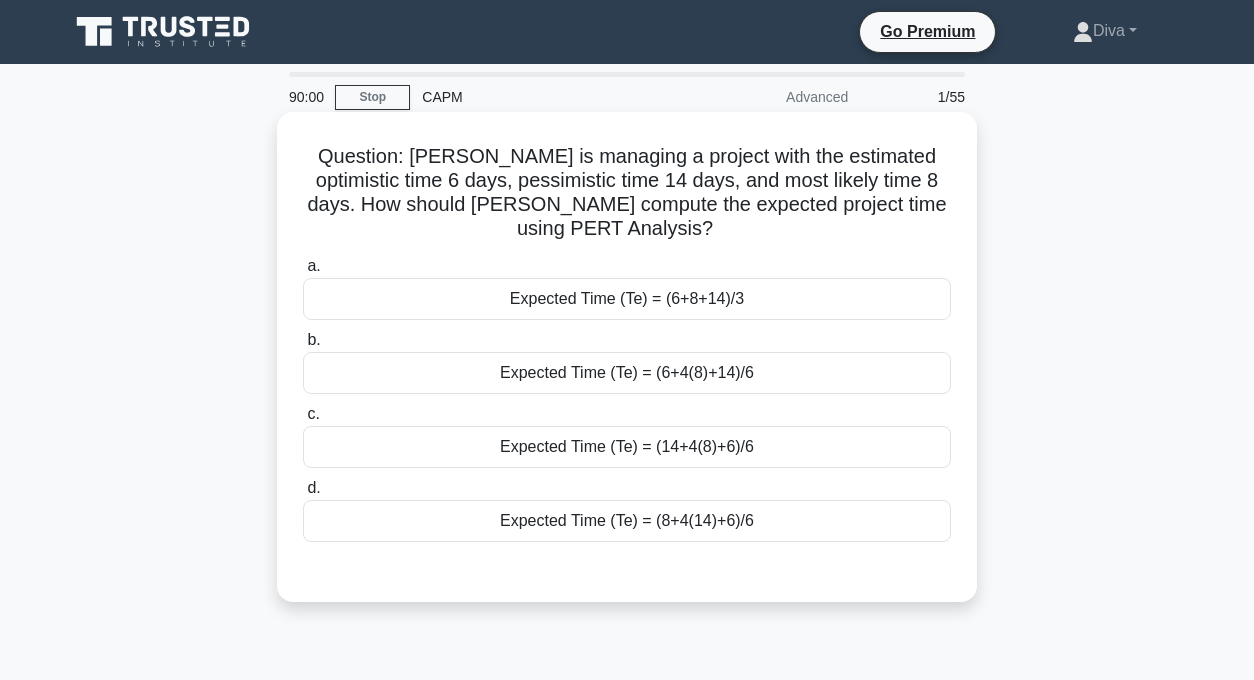 scroll, scrollTop: 0, scrollLeft: 0, axis: both 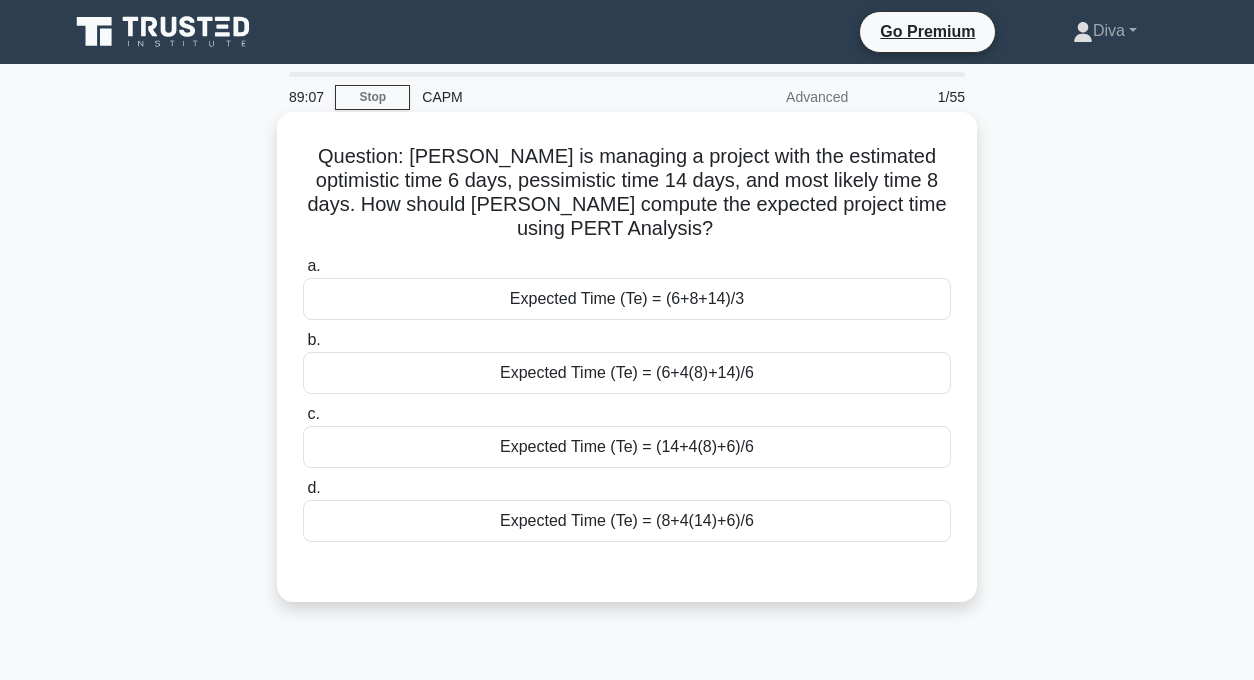 click on "Expected Time (Te) = (6+4(8)+14)/6" at bounding box center (627, 373) 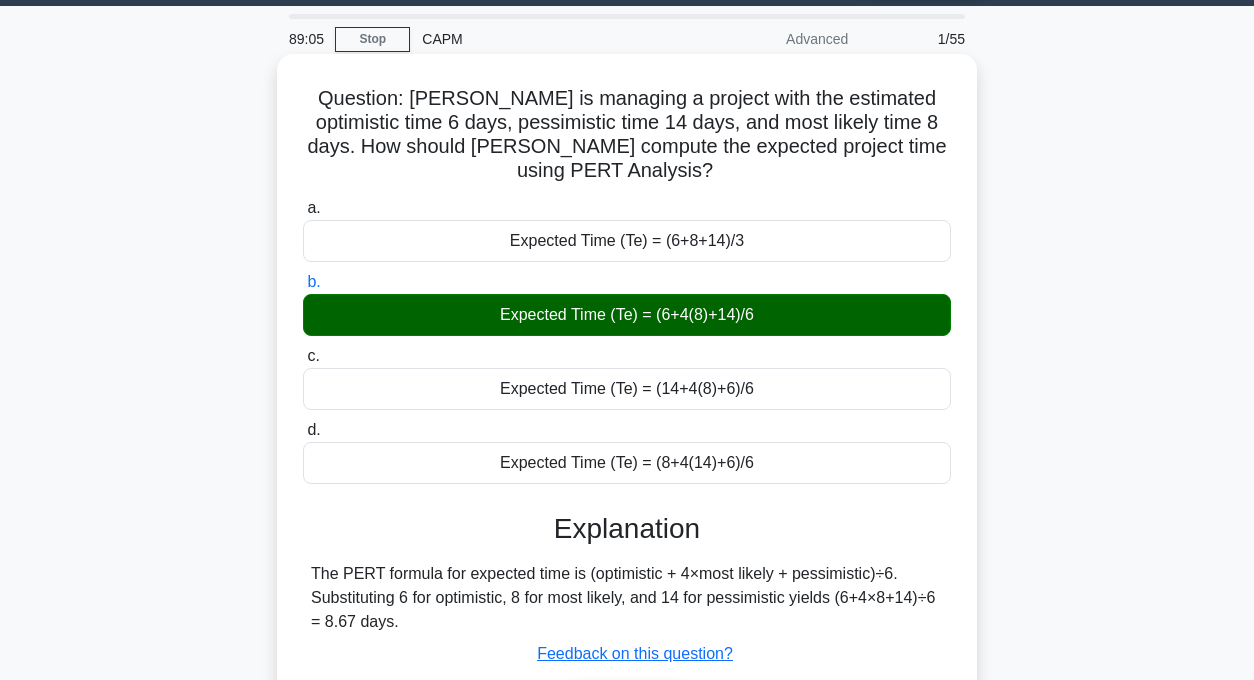 scroll, scrollTop: 227, scrollLeft: 0, axis: vertical 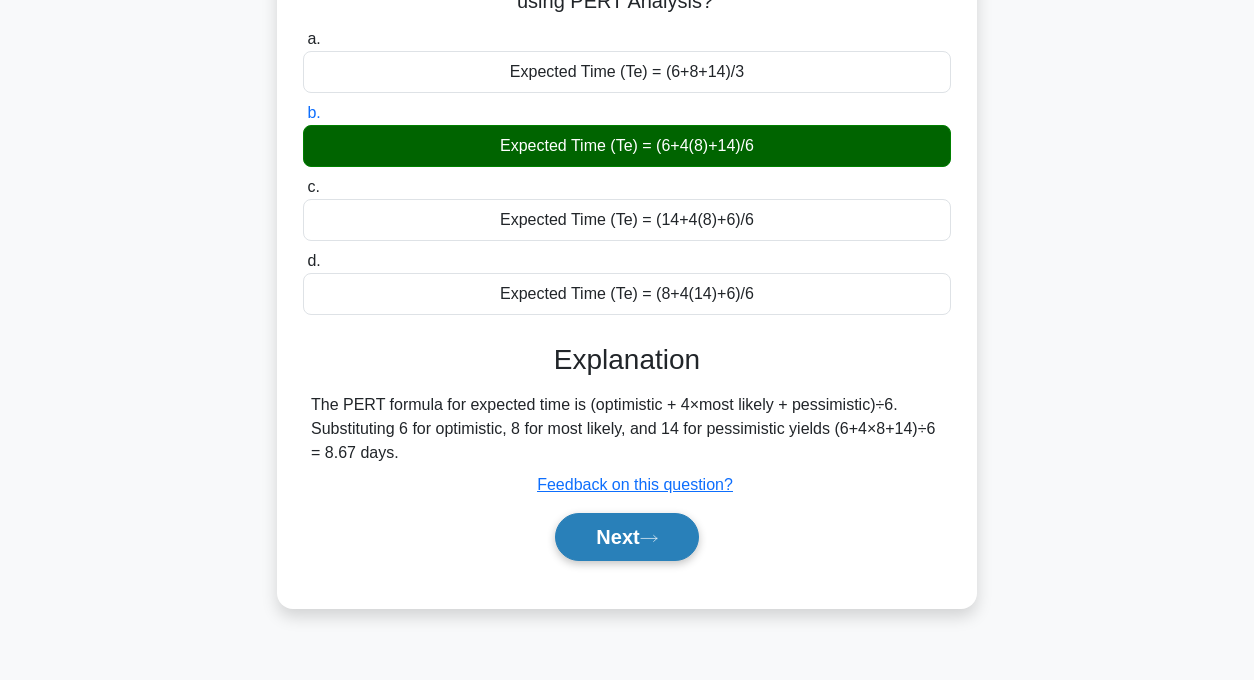 click on "Next" at bounding box center [626, 537] 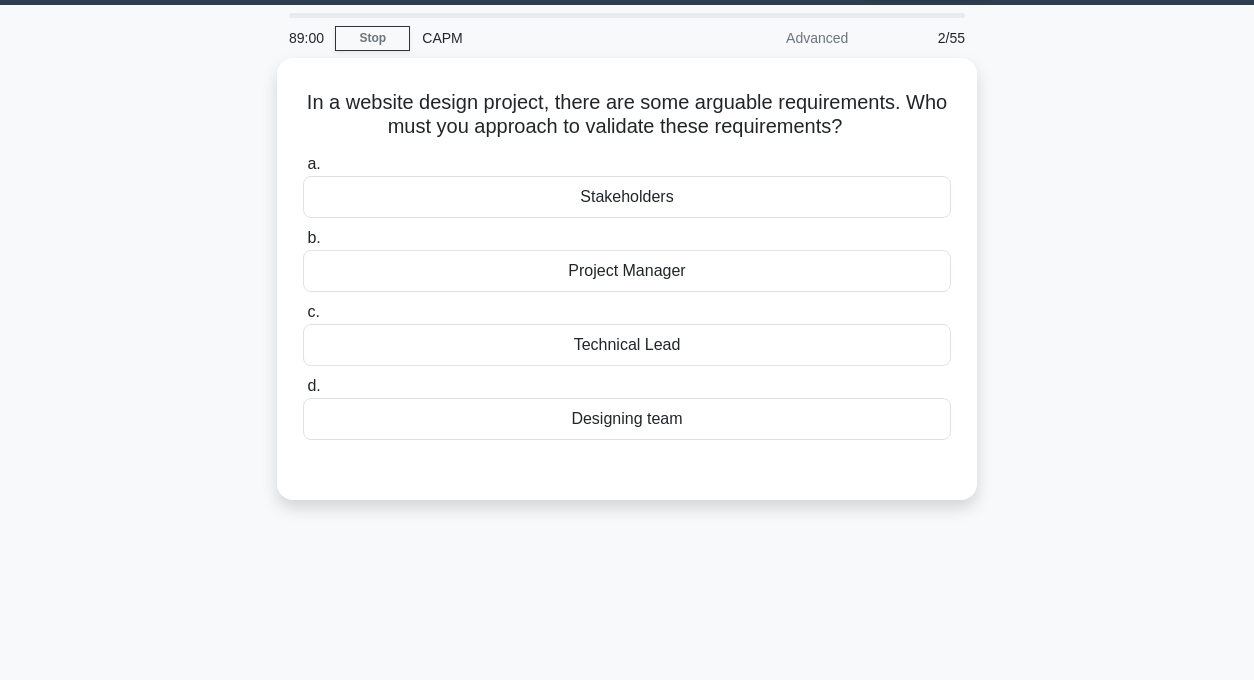 scroll, scrollTop: 45, scrollLeft: 0, axis: vertical 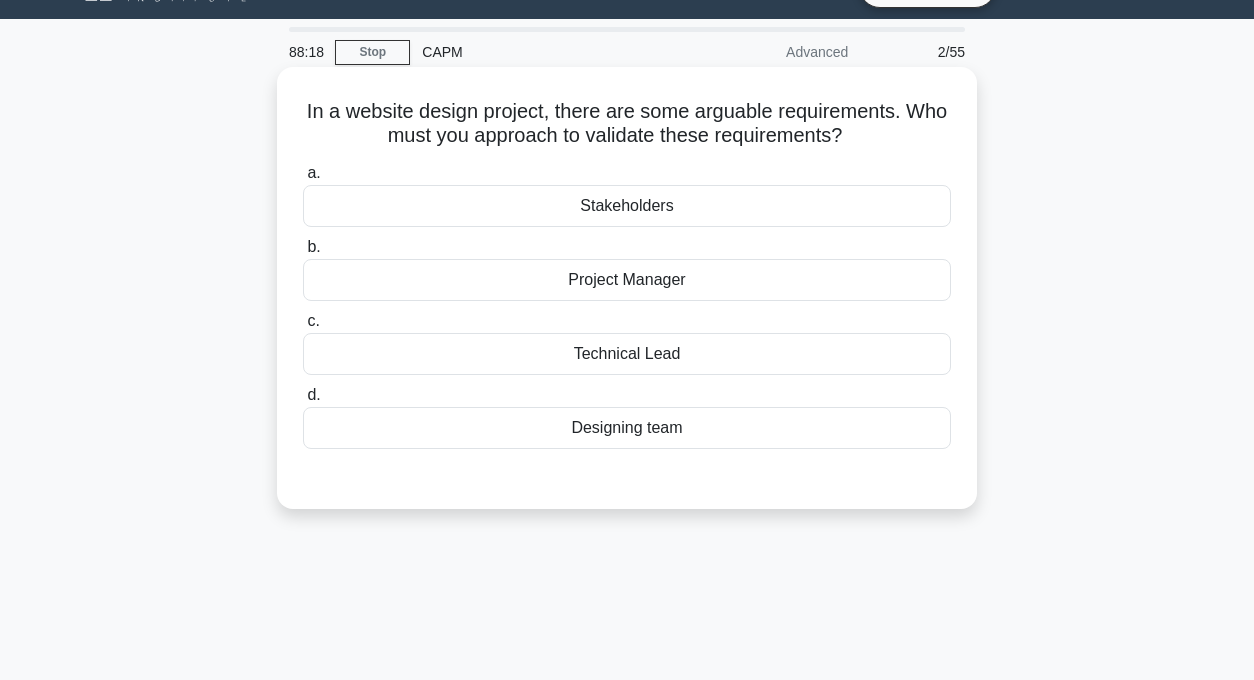 click on "Designing team" at bounding box center [627, 428] 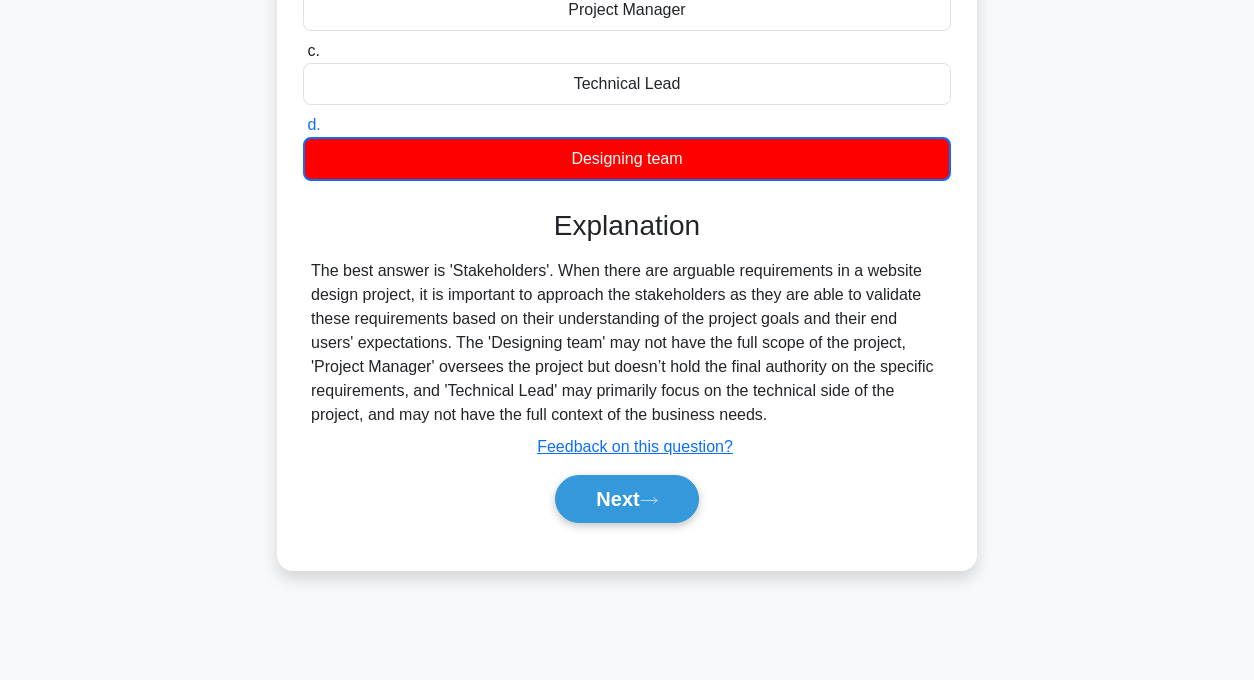 scroll, scrollTop: 400, scrollLeft: 0, axis: vertical 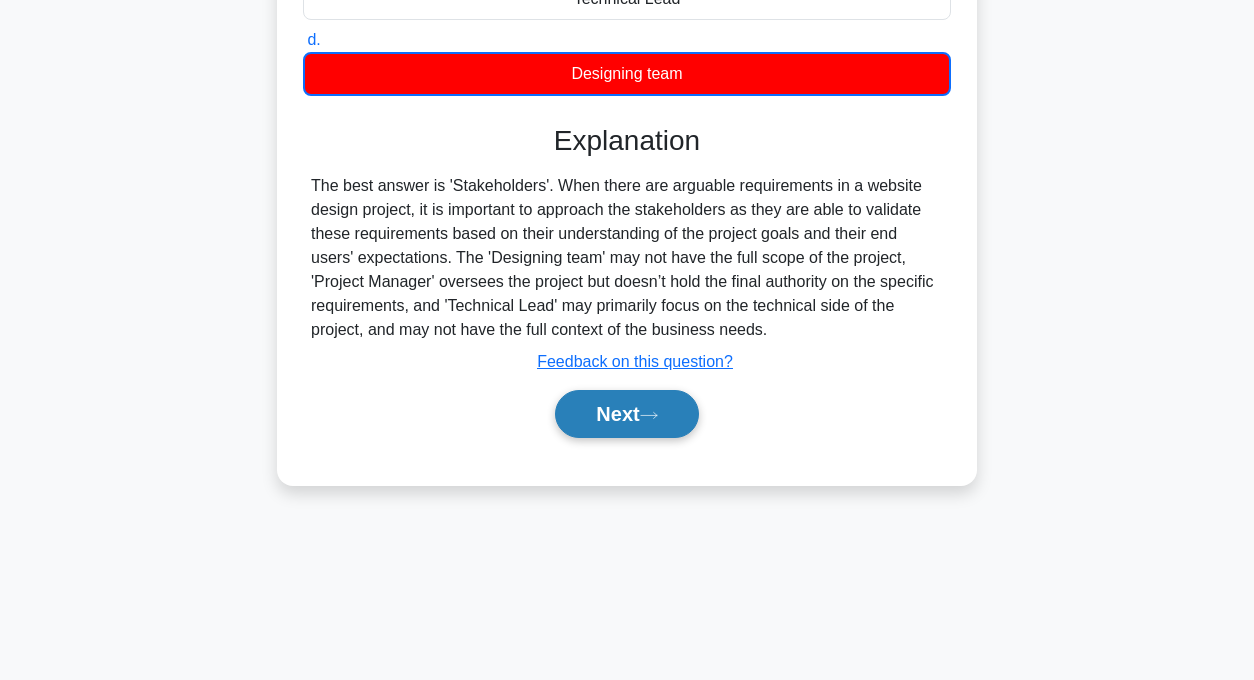 click on "Next" at bounding box center (626, 414) 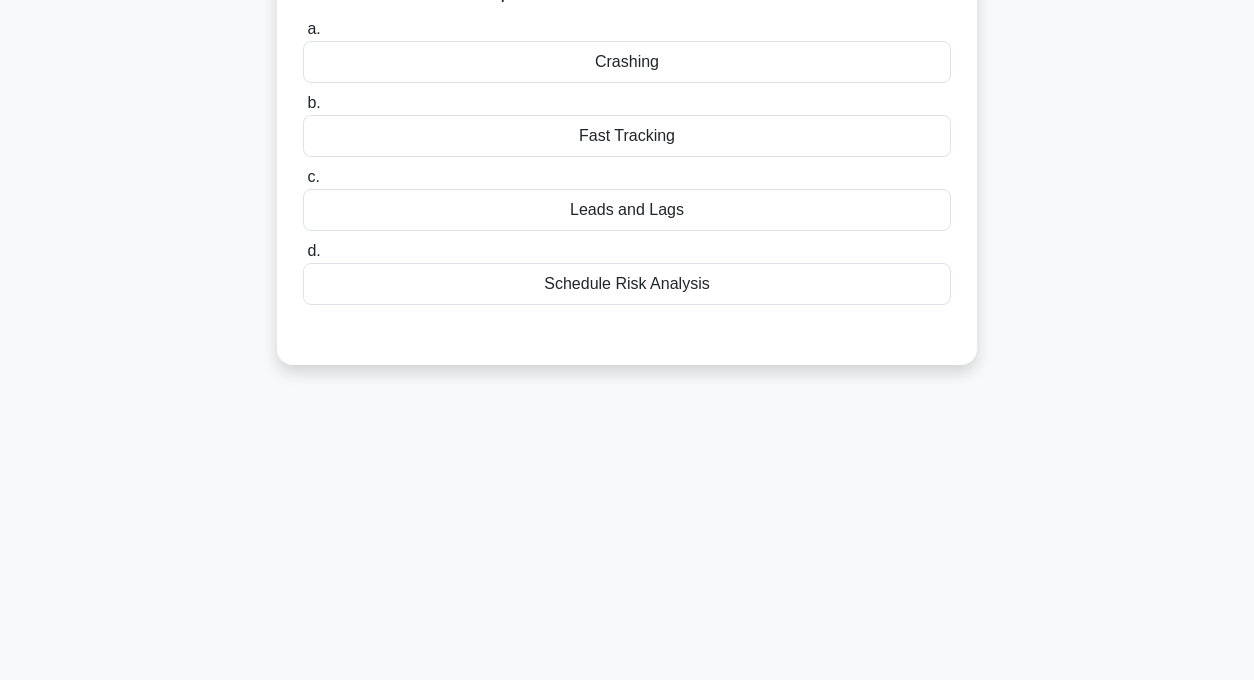 scroll, scrollTop: 0, scrollLeft: 0, axis: both 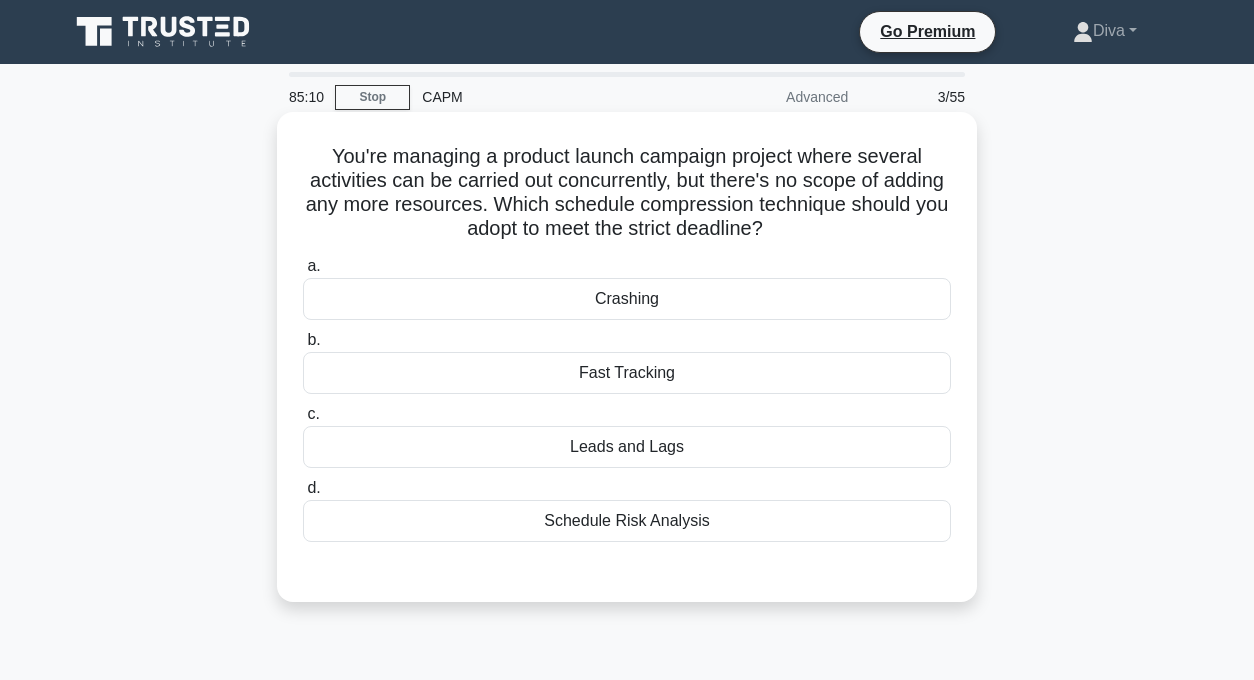 click on "Schedule Risk Analysis" at bounding box center [627, 521] 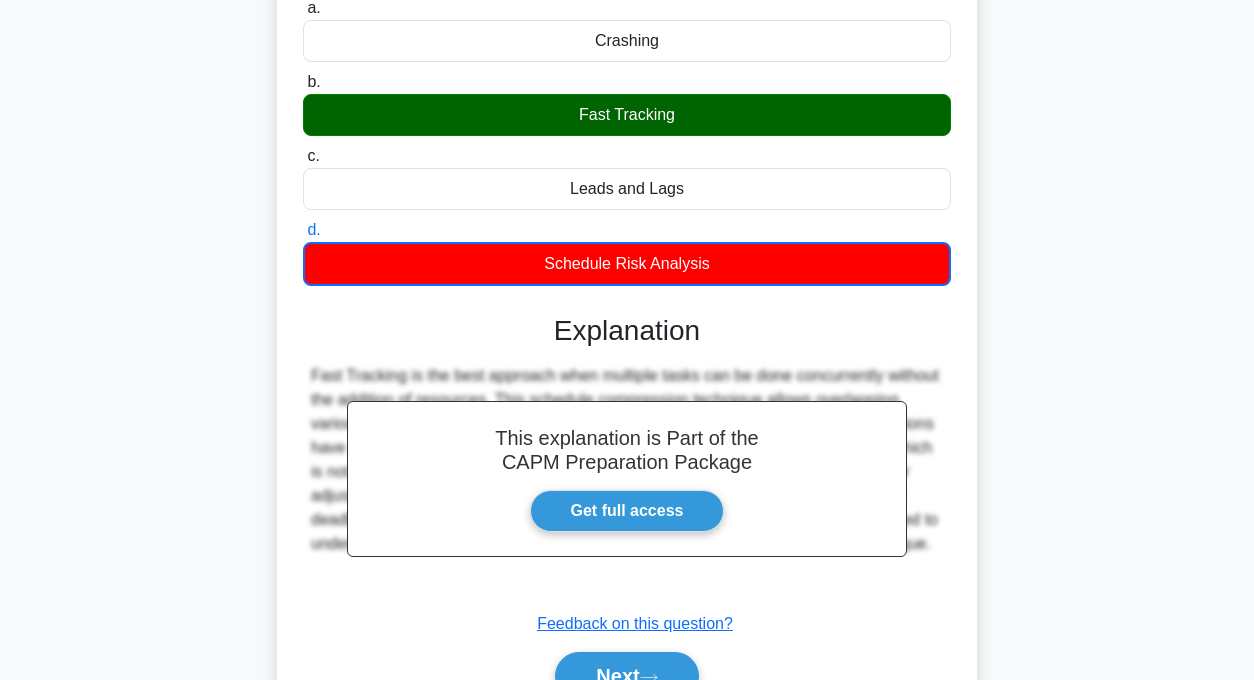 scroll, scrollTop: 28, scrollLeft: 0, axis: vertical 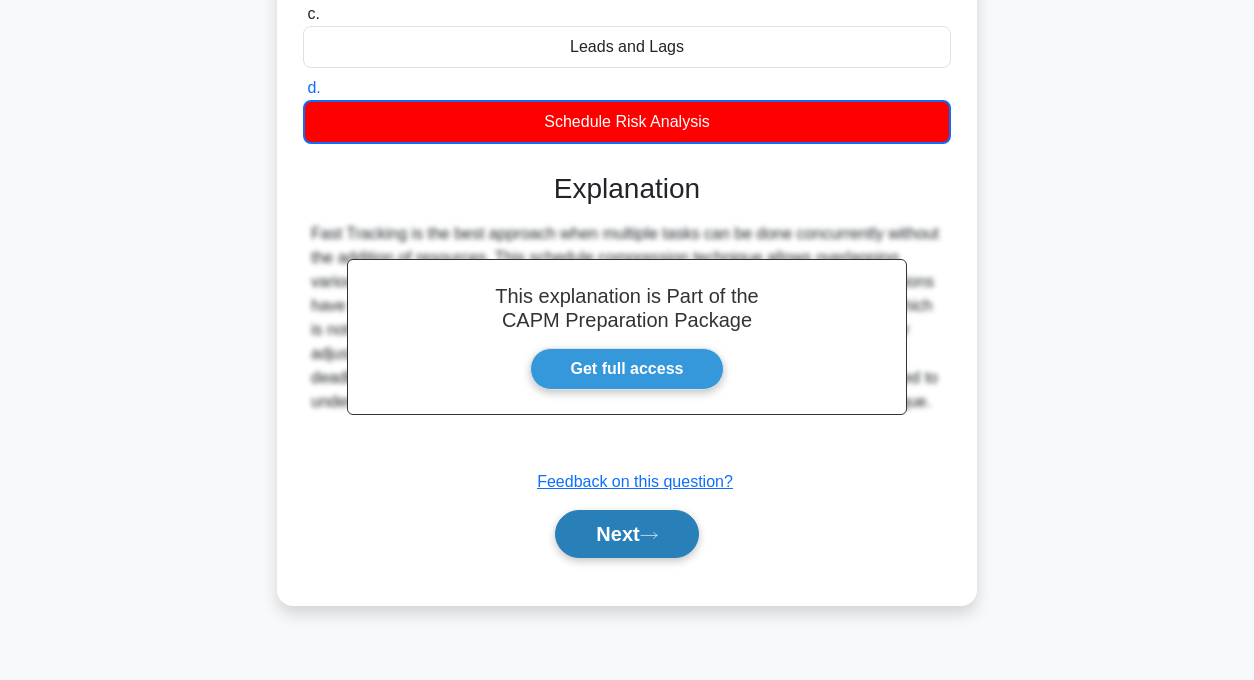 click on "Next" at bounding box center [626, 534] 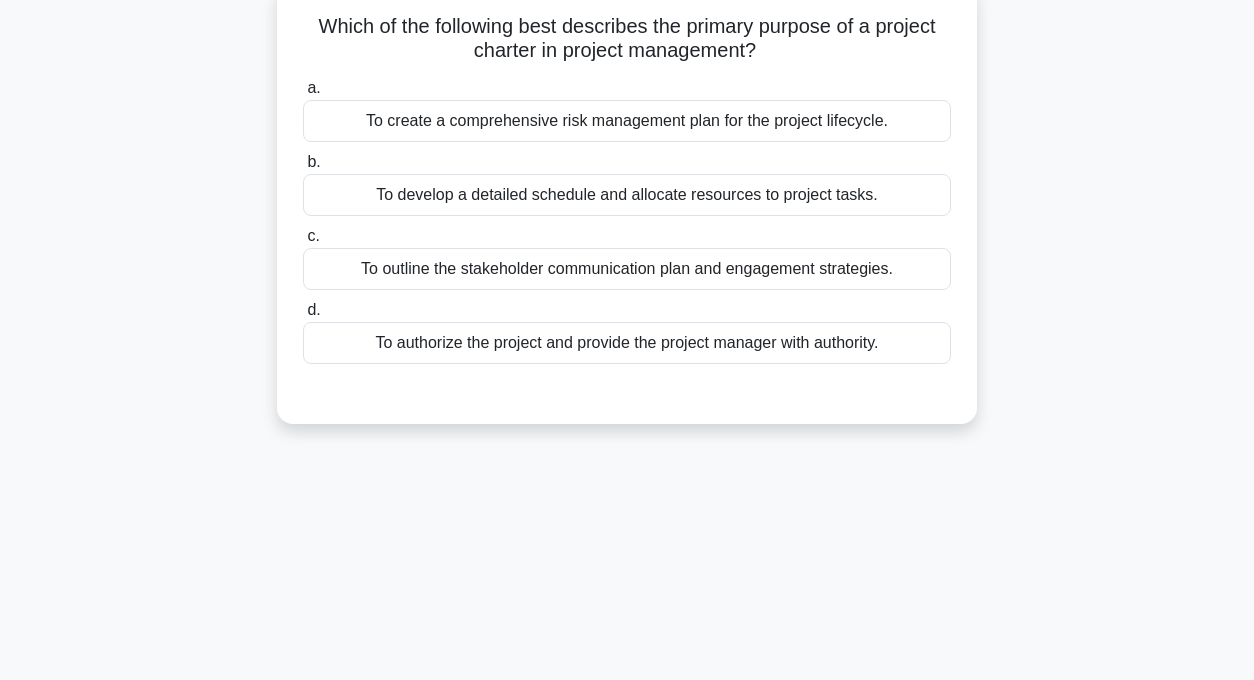 scroll, scrollTop: 0, scrollLeft: 0, axis: both 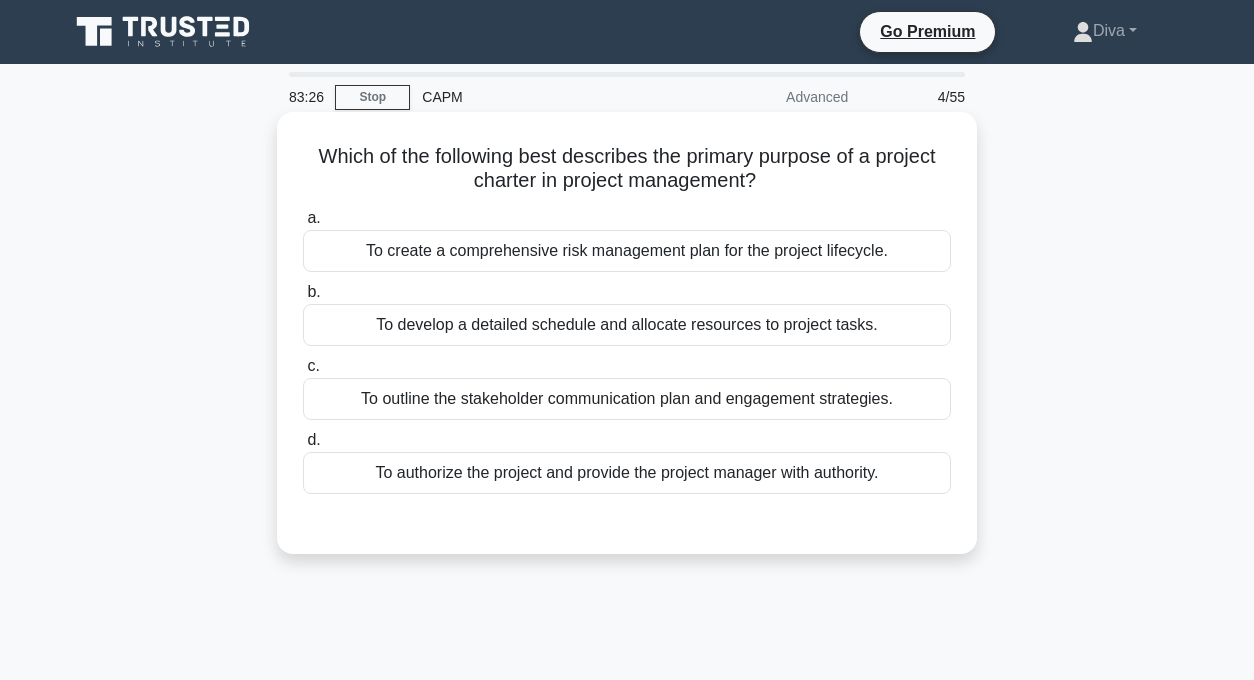 click on "To authorize the project and provide the project manager with authority." at bounding box center [627, 473] 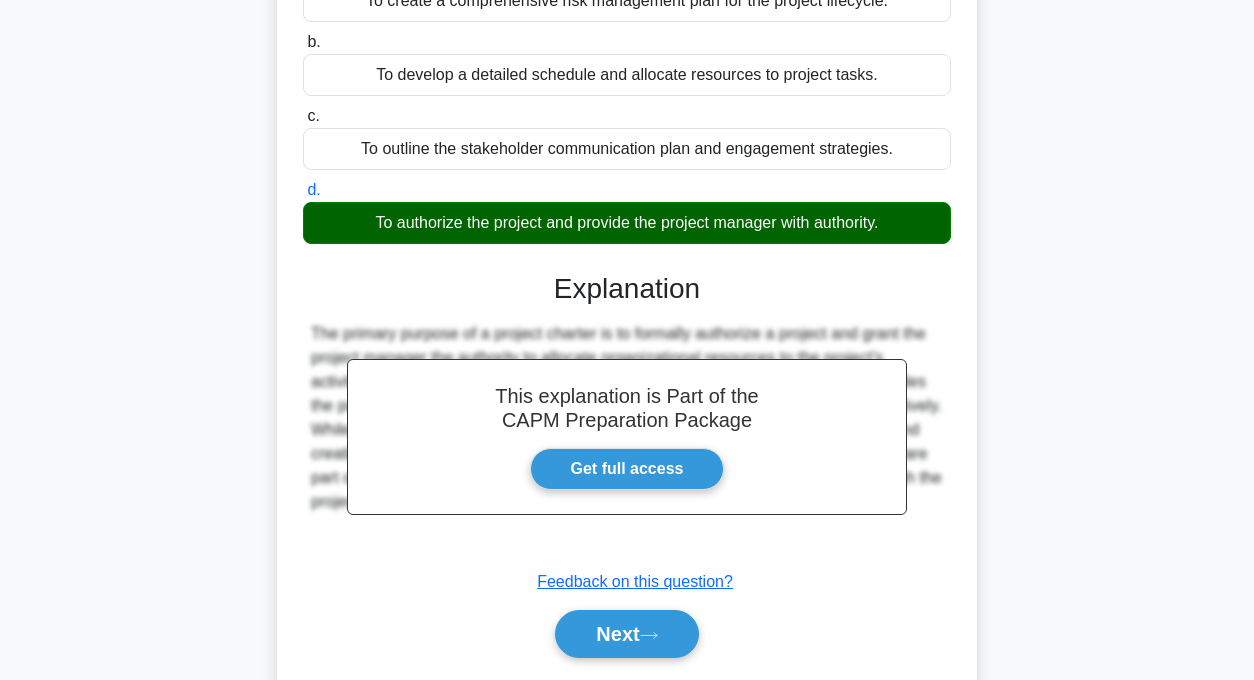 scroll, scrollTop: 387, scrollLeft: 0, axis: vertical 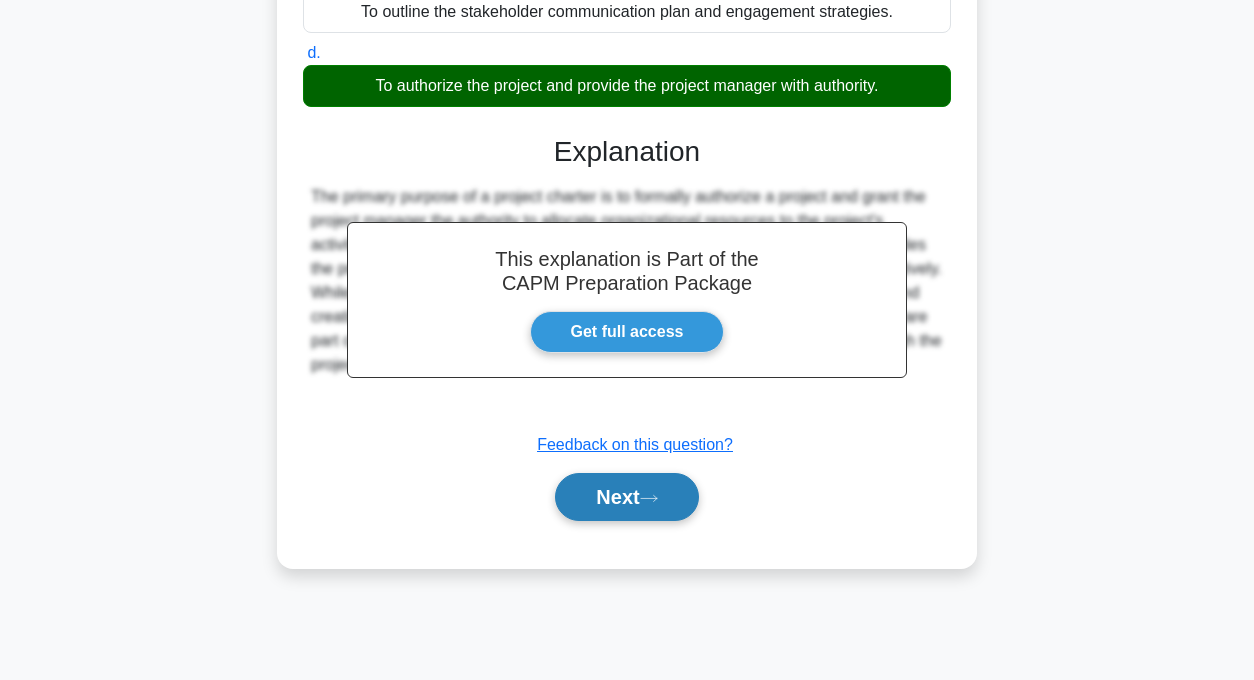 click on "Next" at bounding box center [626, 497] 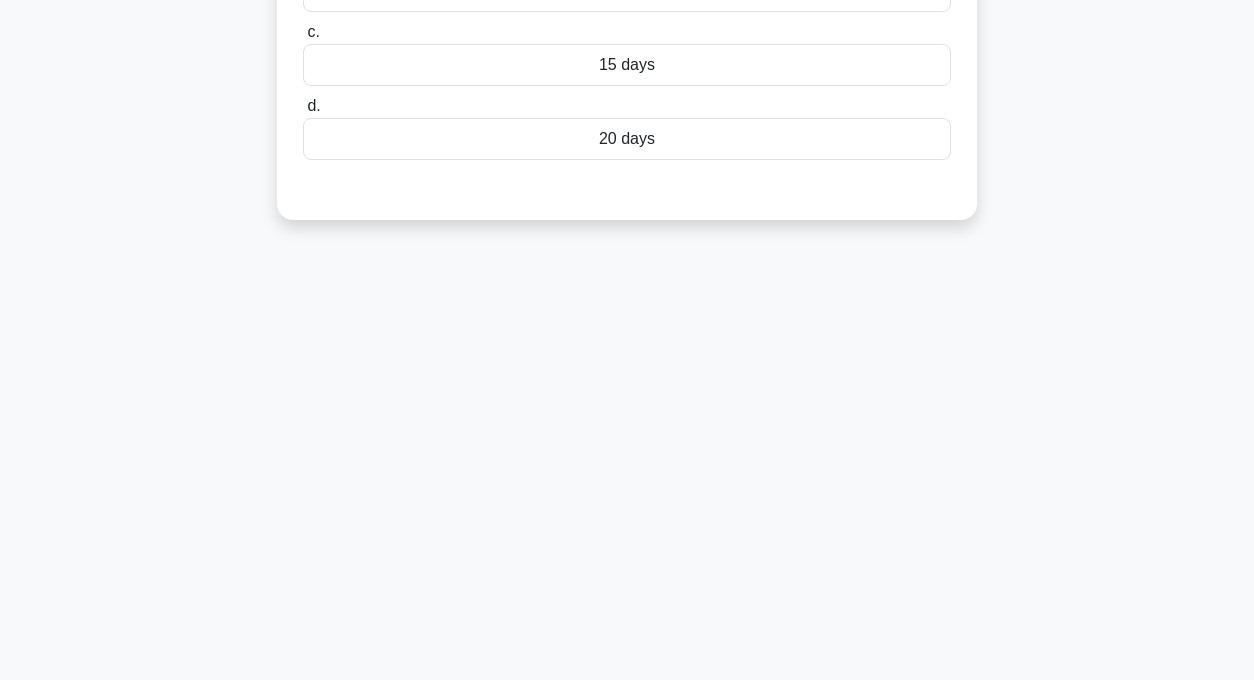 scroll, scrollTop: 0, scrollLeft: 0, axis: both 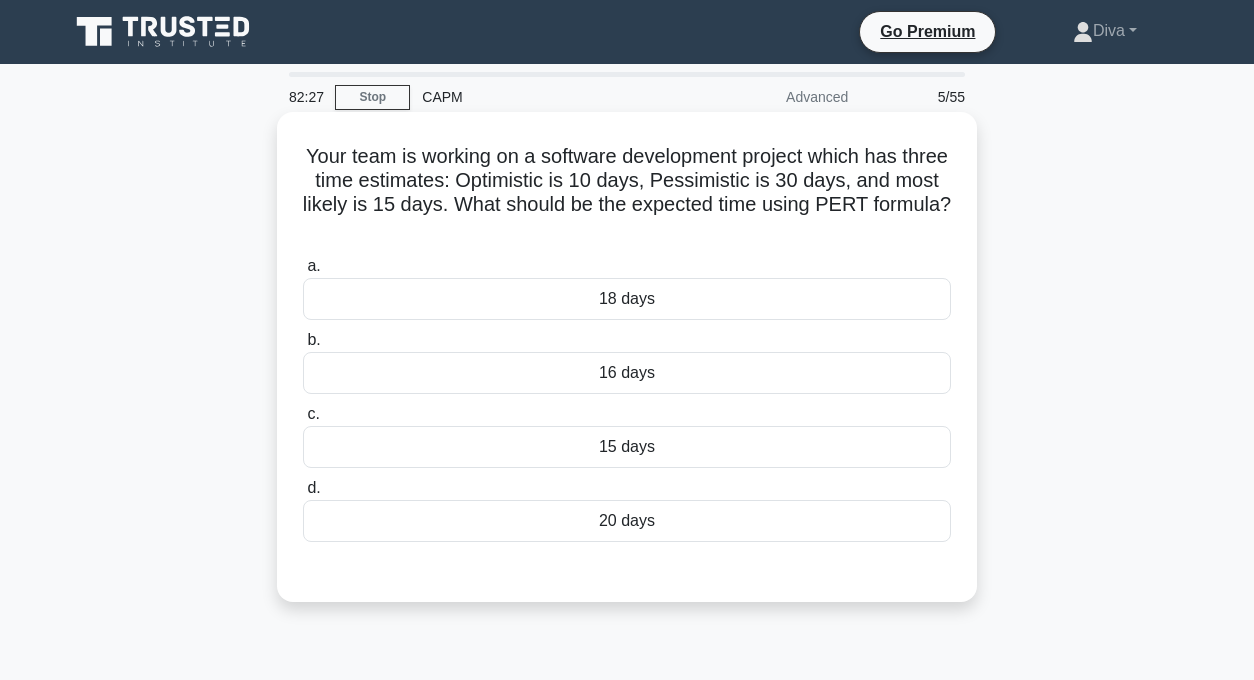 click on "16 days" at bounding box center (627, 373) 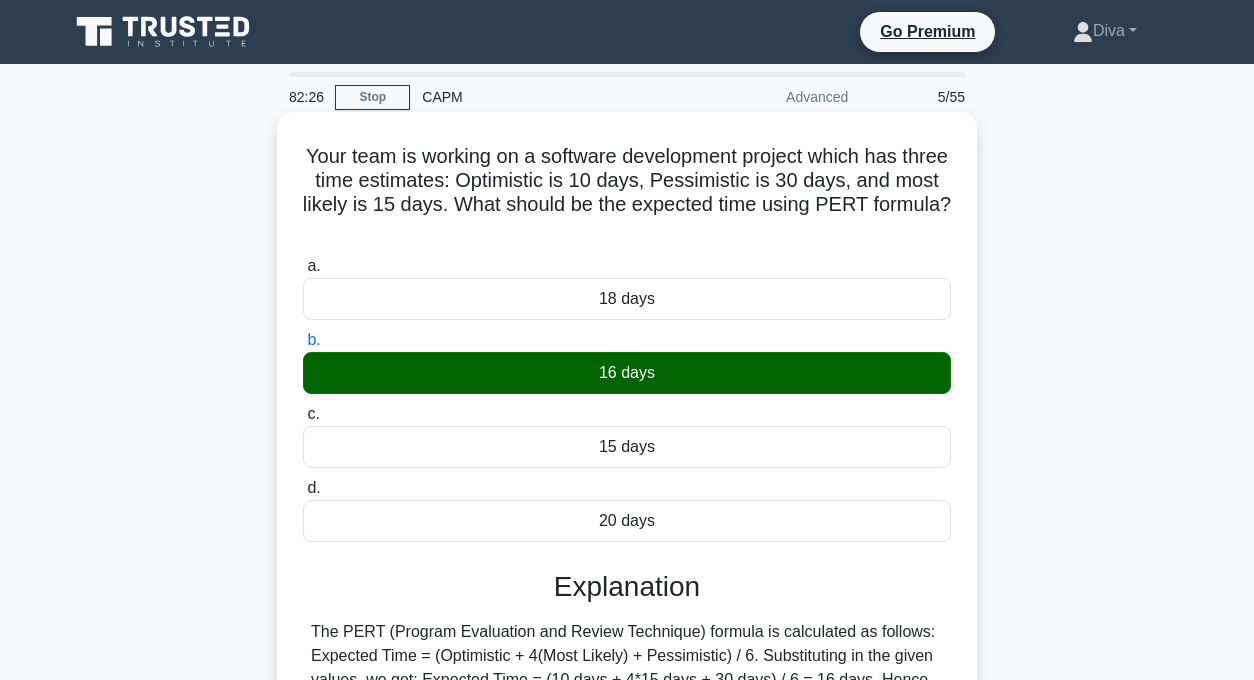 scroll, scrollTop: 366, scrollLeft: 0, axis: vertical 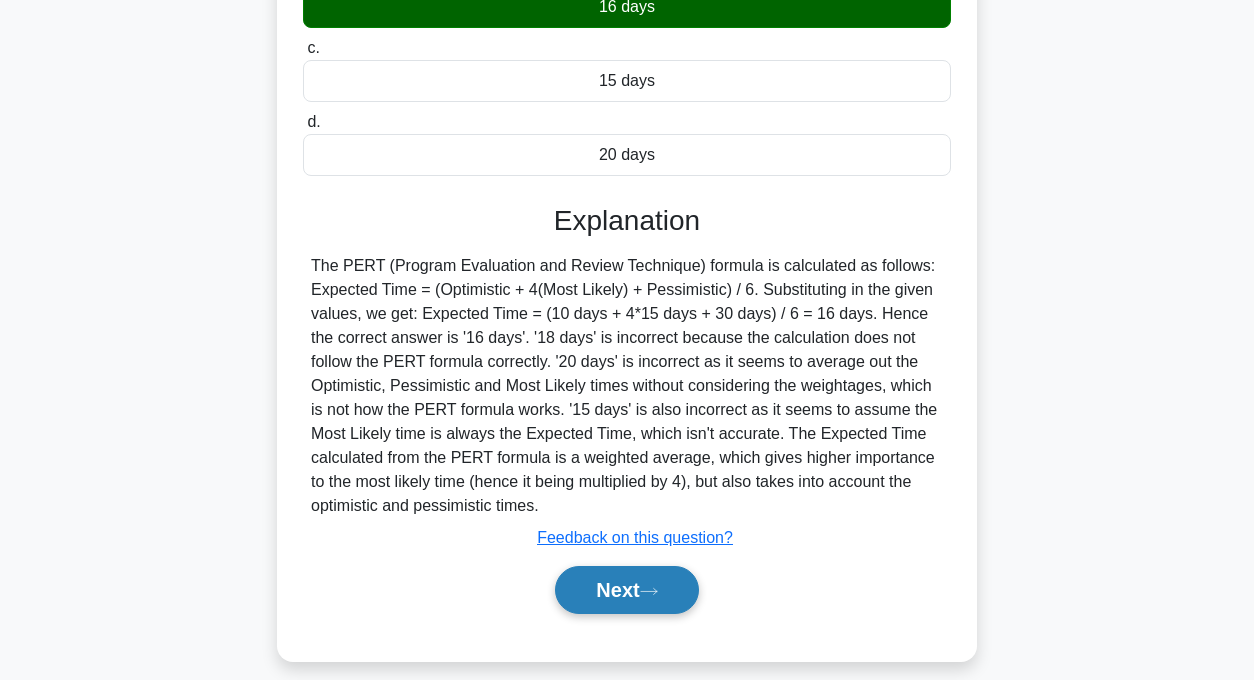 click on "Next" at bounding box center (626, 590) 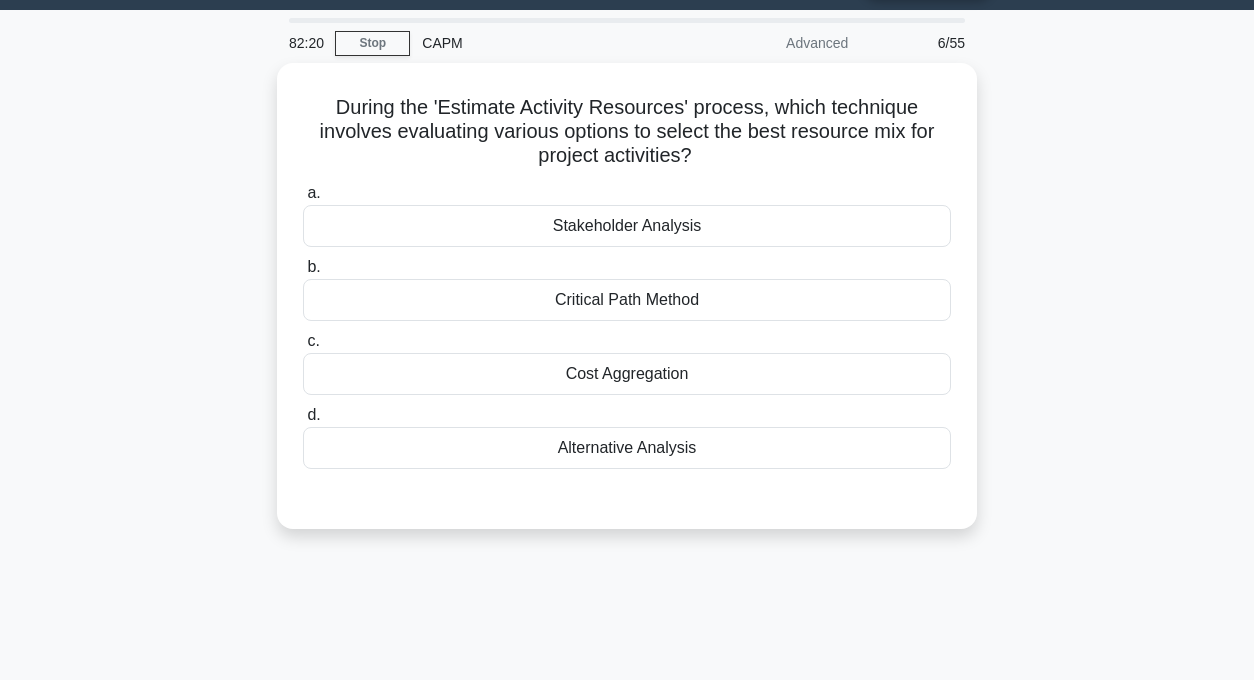 scroll, scrollTop: 0, scrollLeft: 0, axis: both 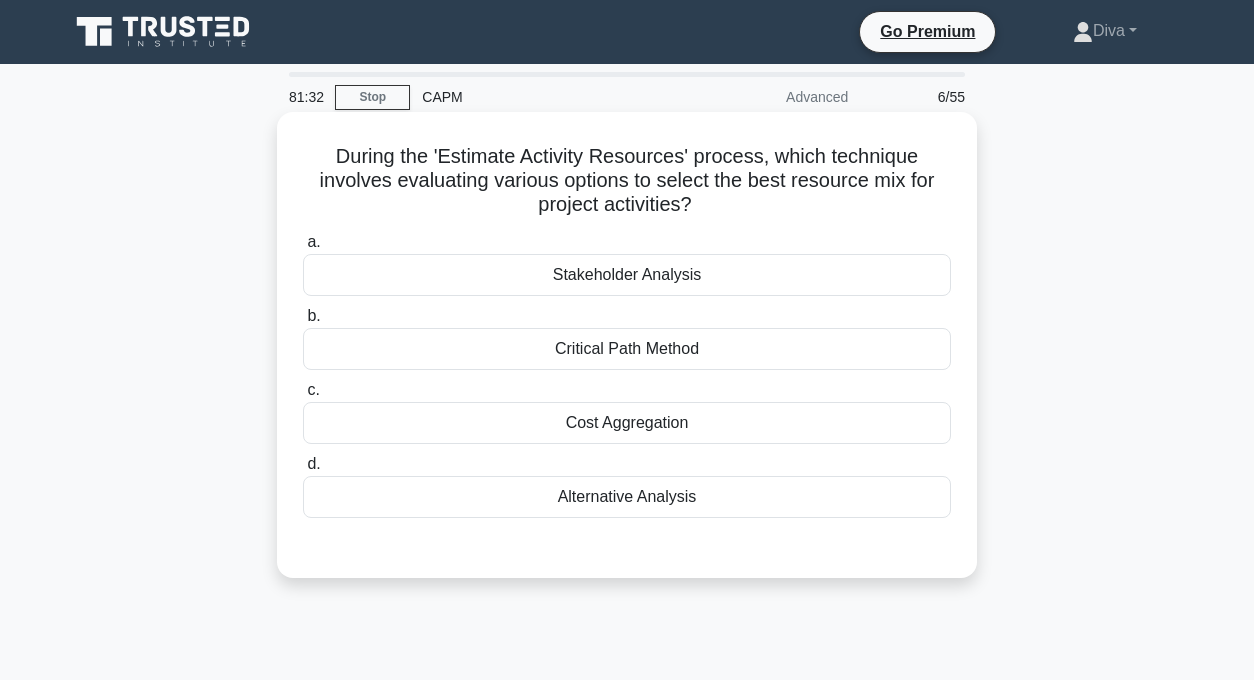 click on "Alternative Analysis" at bounding box center [627, 497] 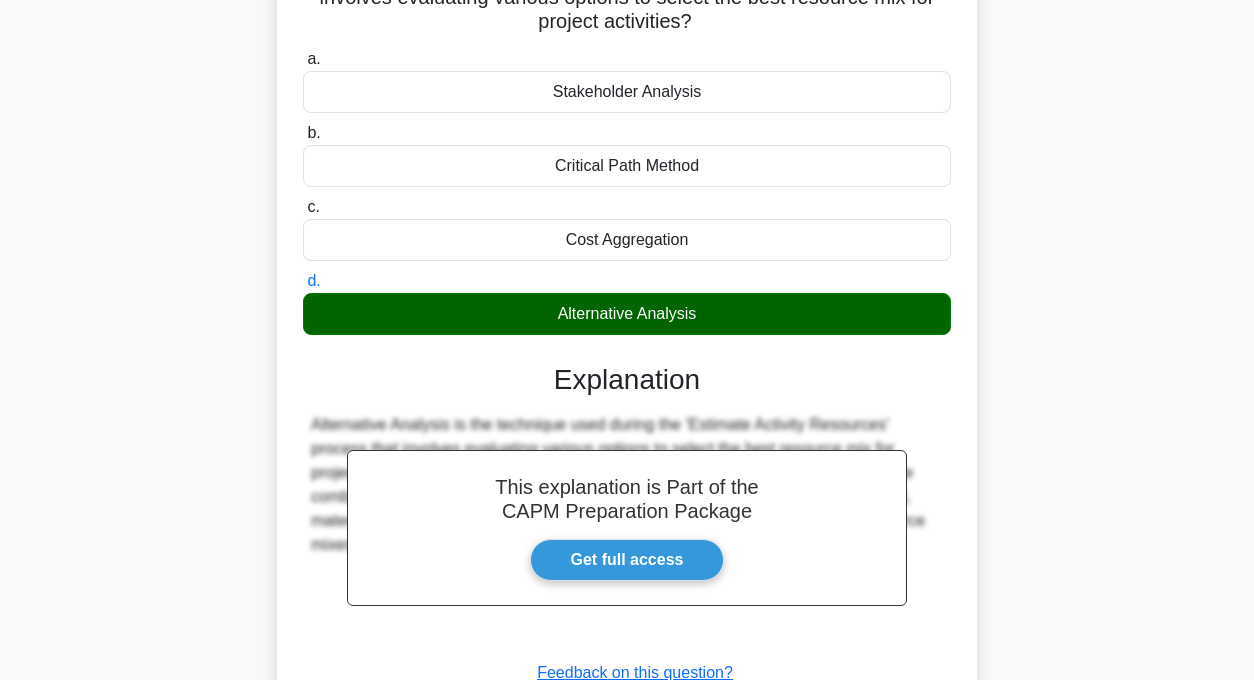 scroll, scrollTop: 400, scrollLeft: 0, axis: vertical 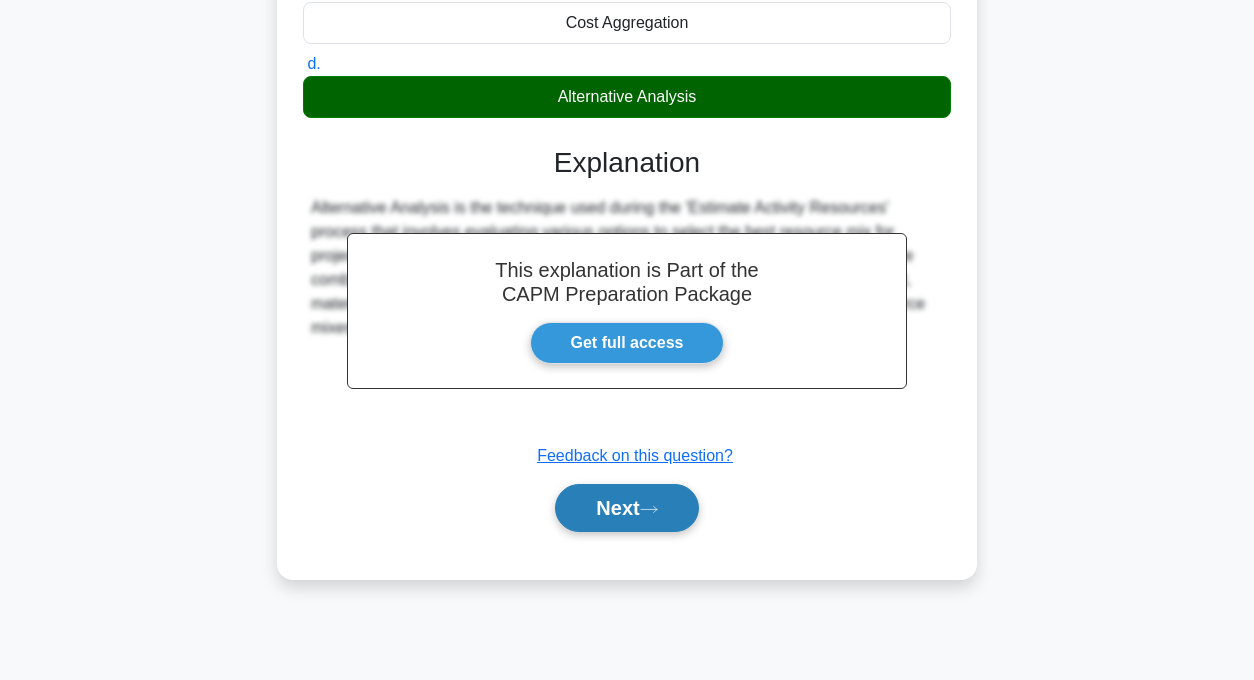 click on "Next" at bounding box center [627, 508] 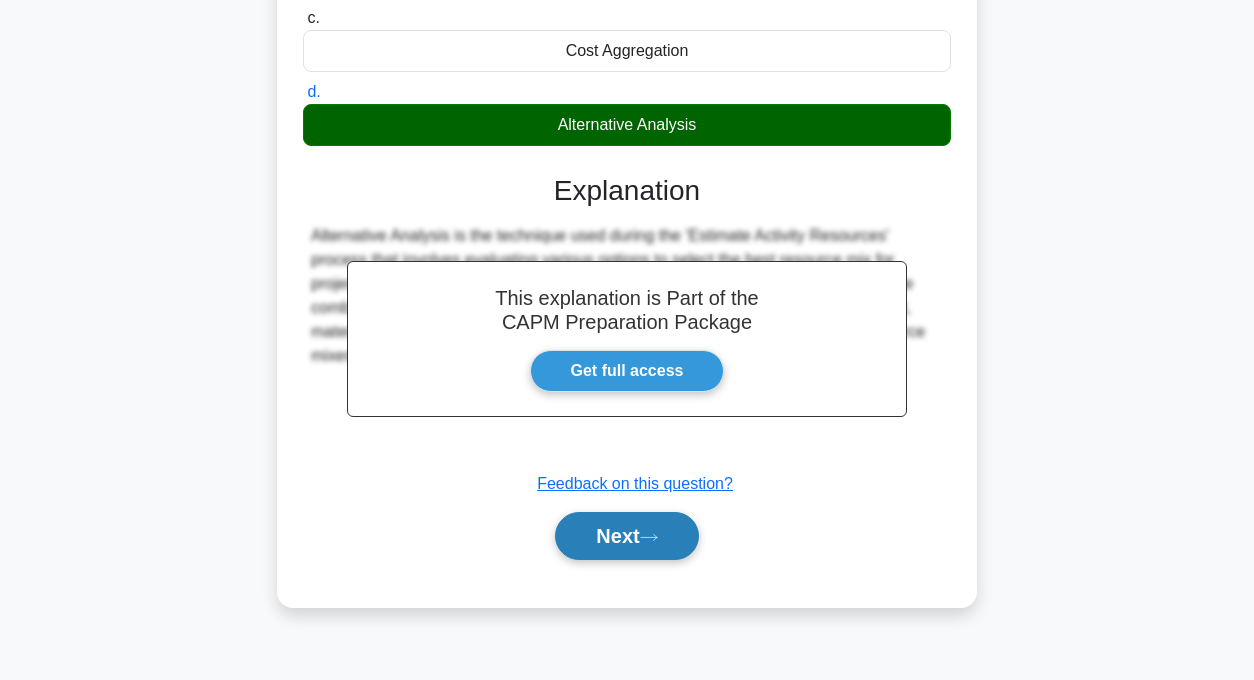 scroll, scrollTop: 400, scrollLeft: 0, axis: vertical 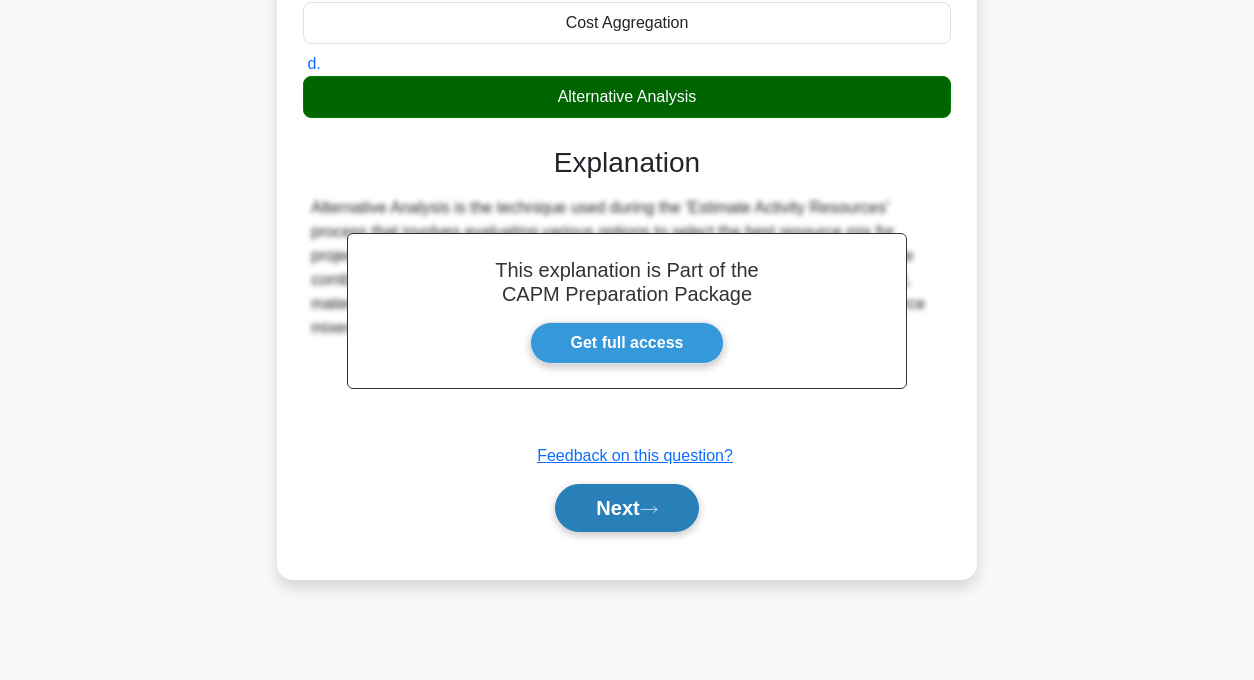 click on "Next" at bounding box center [626, 508] 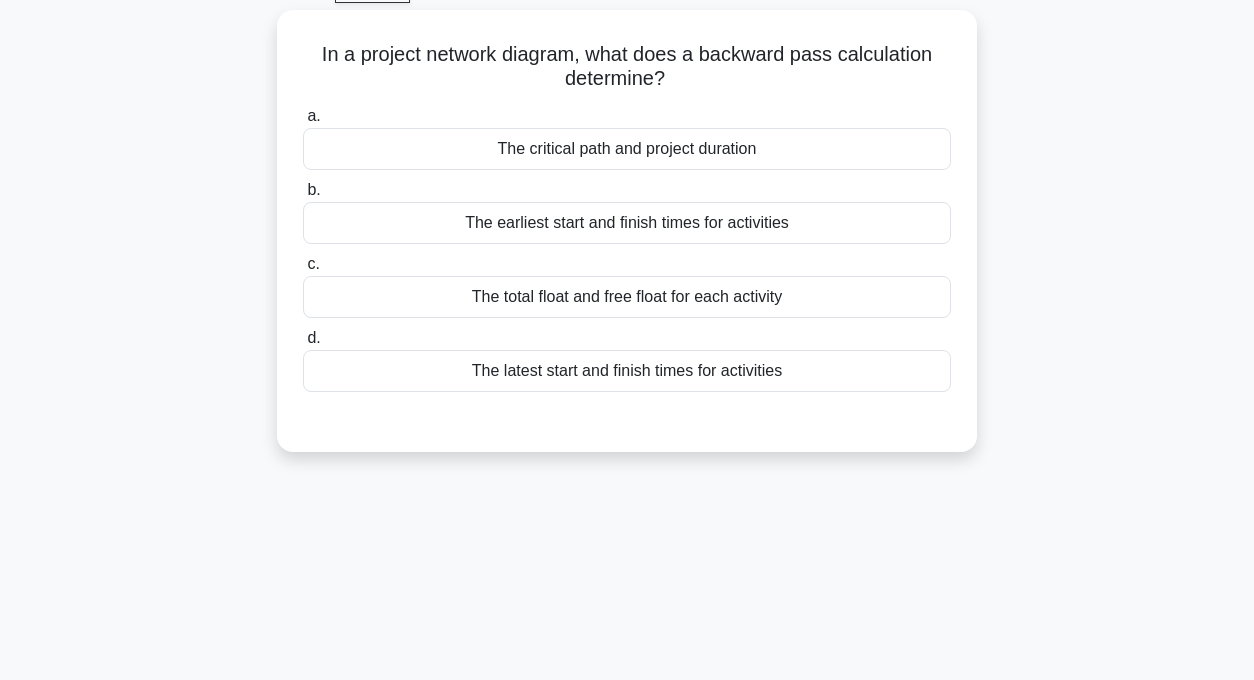 scroll, scrollTop: 17, scrollLeft: 0, axis: vertical 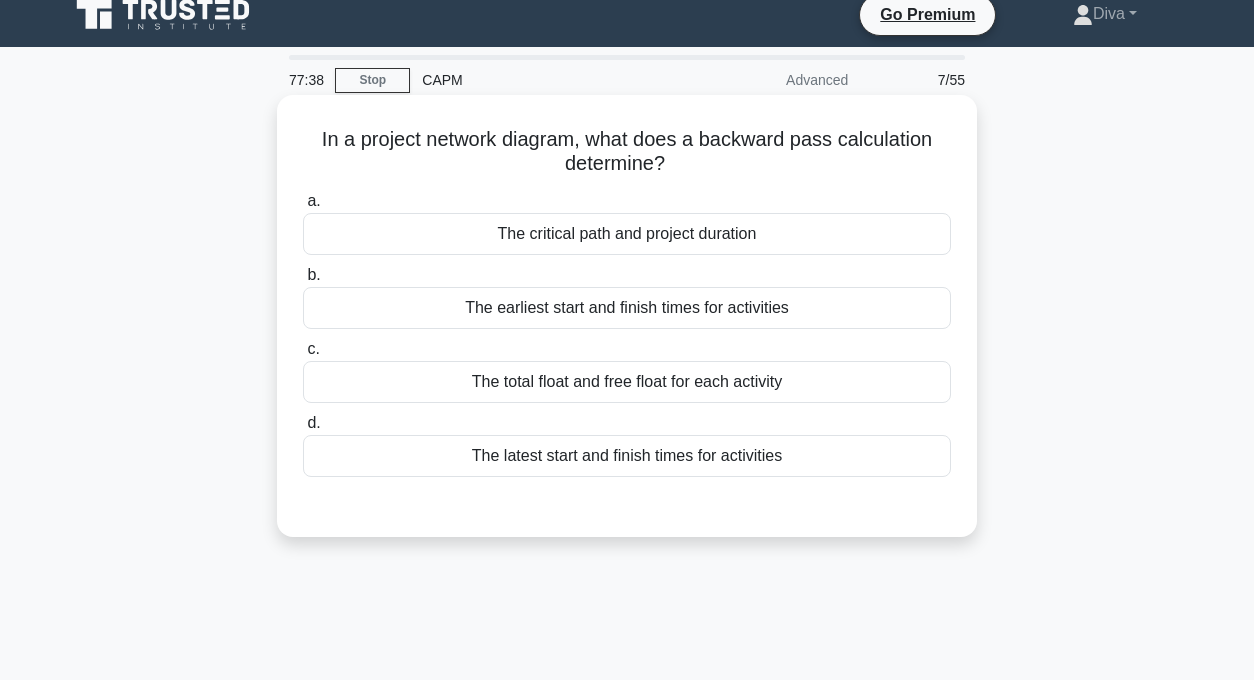 click on "The total float and free float for each activity" at bounding box center [627, 382] 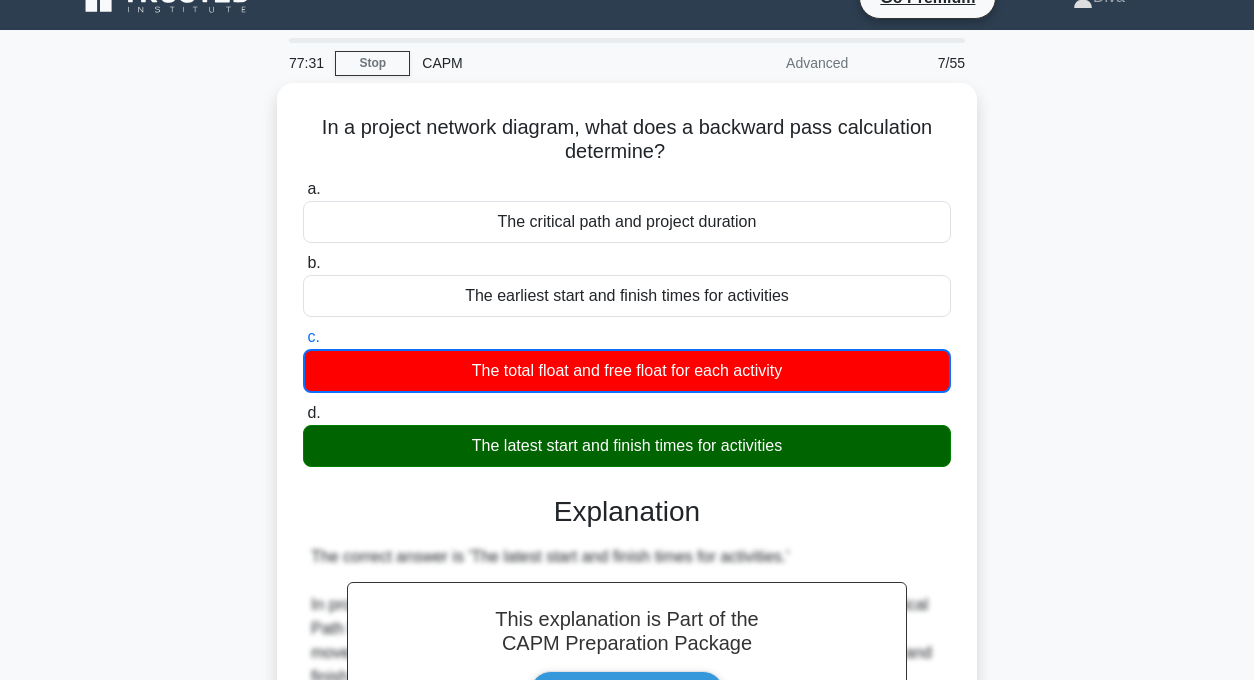 scroll, scrollTop: 34, scrollLeft: 0, axis: vertical 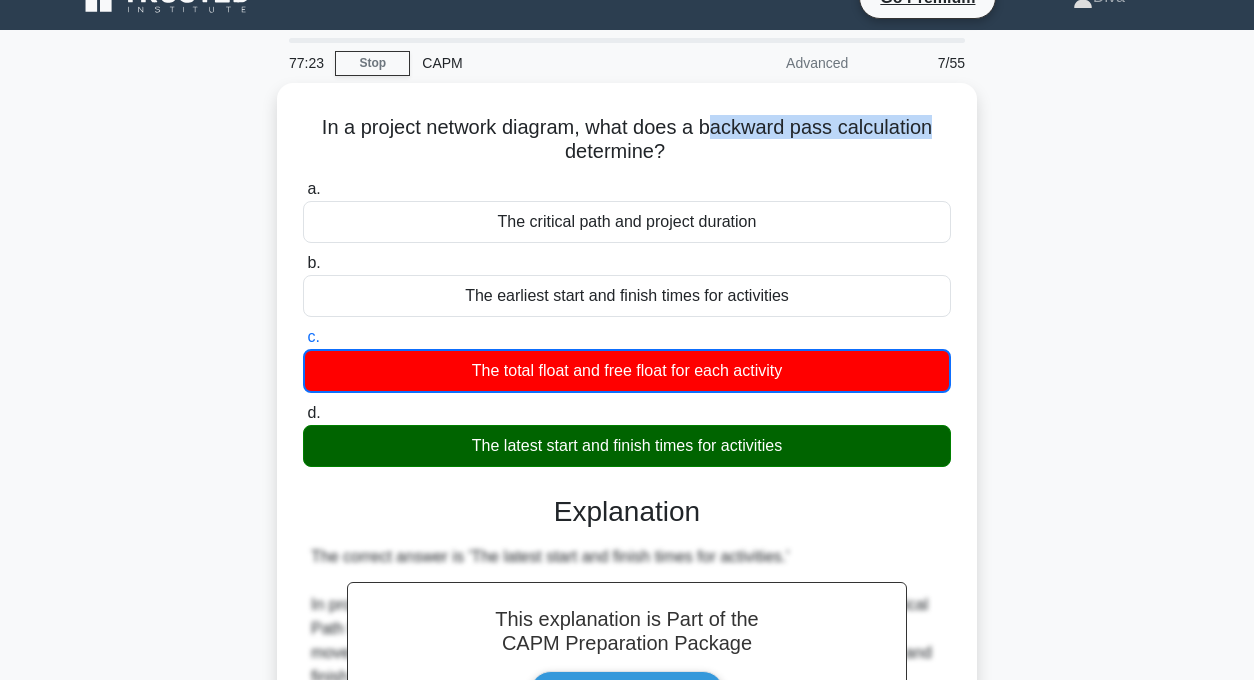 drag, startPoint x: 710, startPoint y: 121, endPoint x: 984, endPoint y: 131, distance: 274.18243 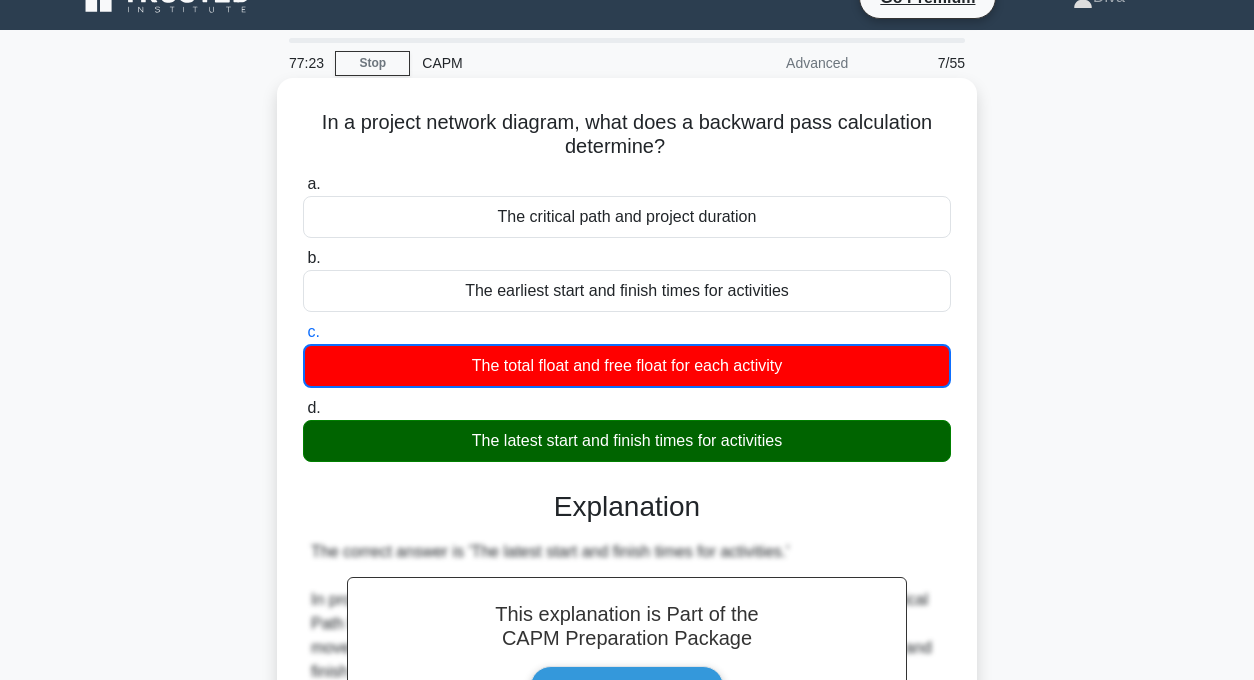 click on "In a project network diagram, what does a backward pass calculation determine?
.spinner_0XTQ{transform-origin:center;animation:spinner_y6GP .75s linear infinite}@keyframes spinner_y6GP{100%{transform:rotate(360deg)}}" at bounding box center [627, 135] 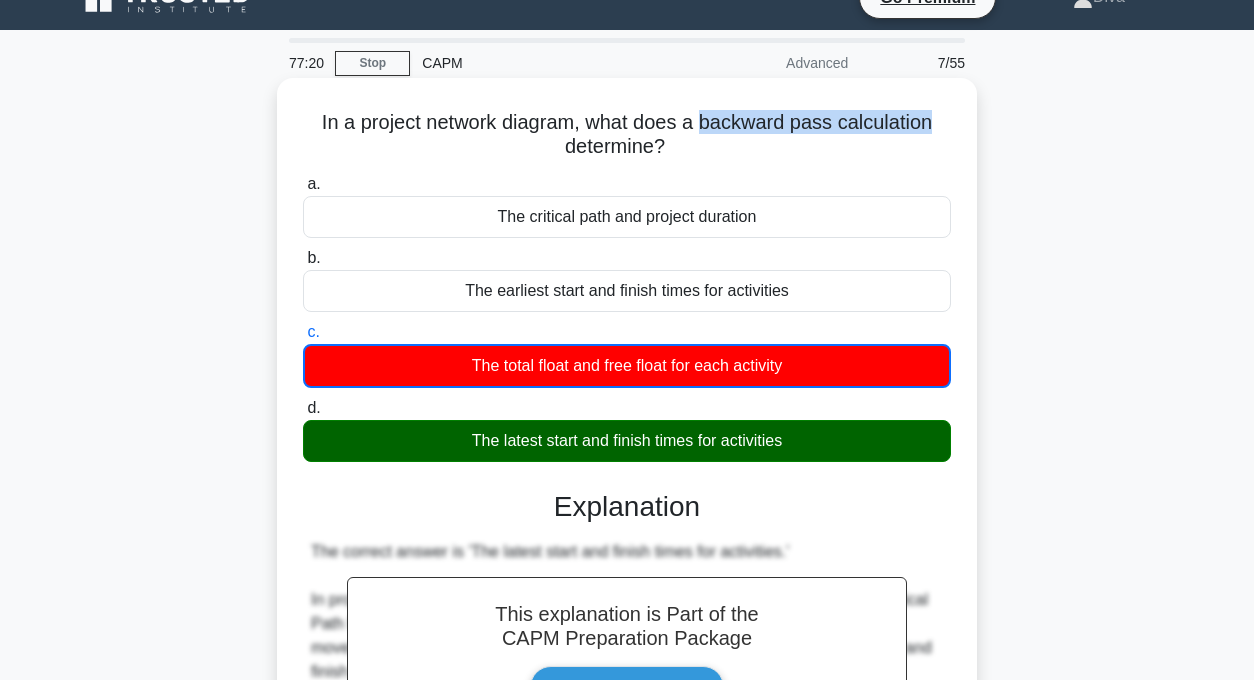 drag, startPoint x: 704, startPoint y: 123, endPoint x: 930, endPoint y: 124, distance: 226.00221 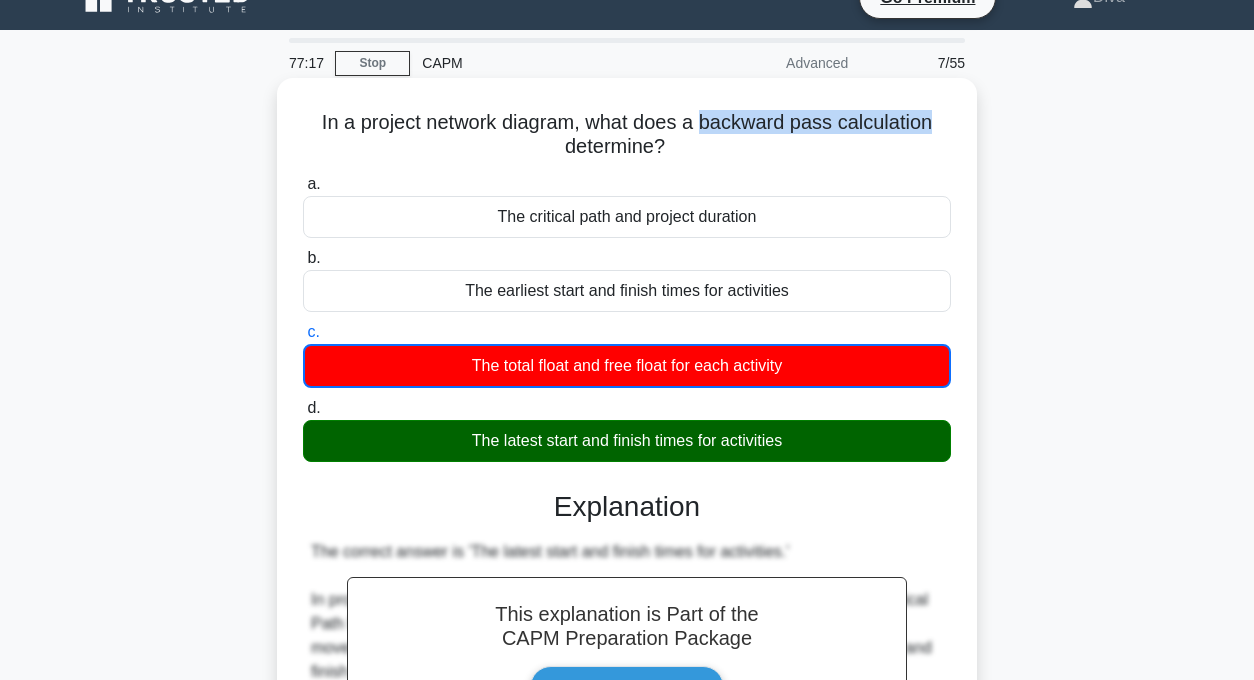 click on "In a project network diagram, what does a backward pass calculation determine?
.spinner_0XTQ{transform-origin:center;animation:spinner_y6GP .75s linear infinite}@keyframes spinner_y6GP{100%{transform:rotate(360deg)}}
a.
The critical path and project duration
b. c. d." at bounding box center (627, 656) 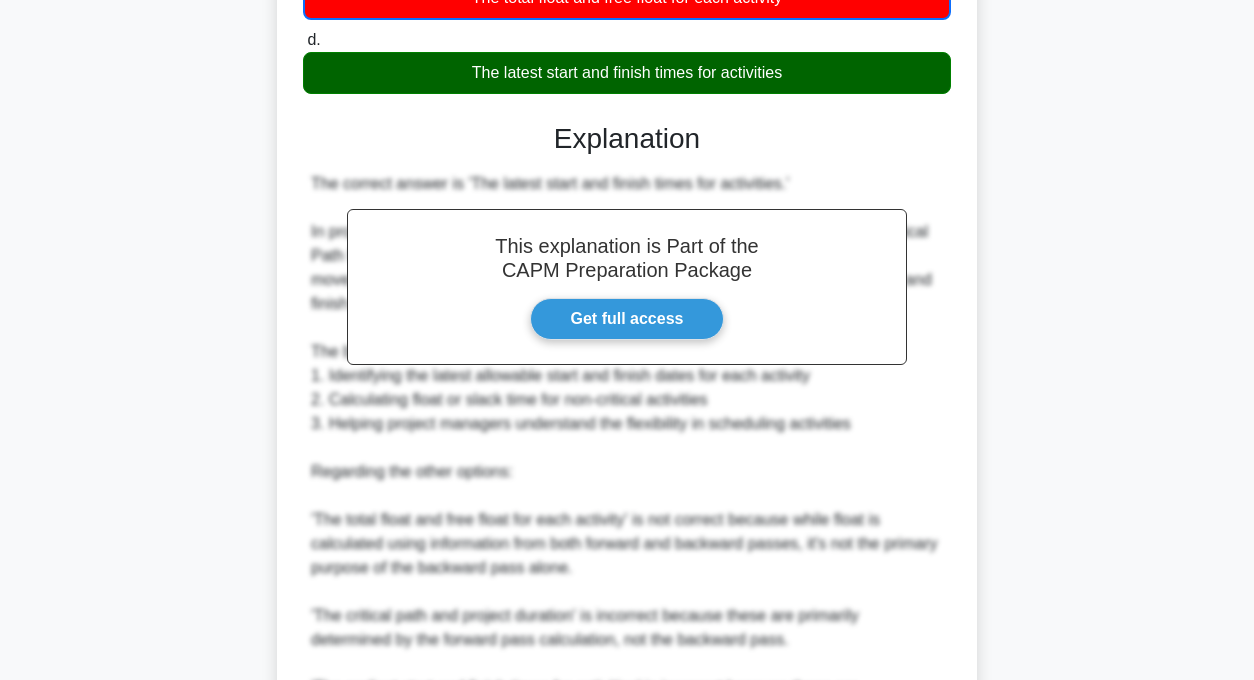 scroll, scrollTop: 627, scrollLeft: 0, axis: vertical 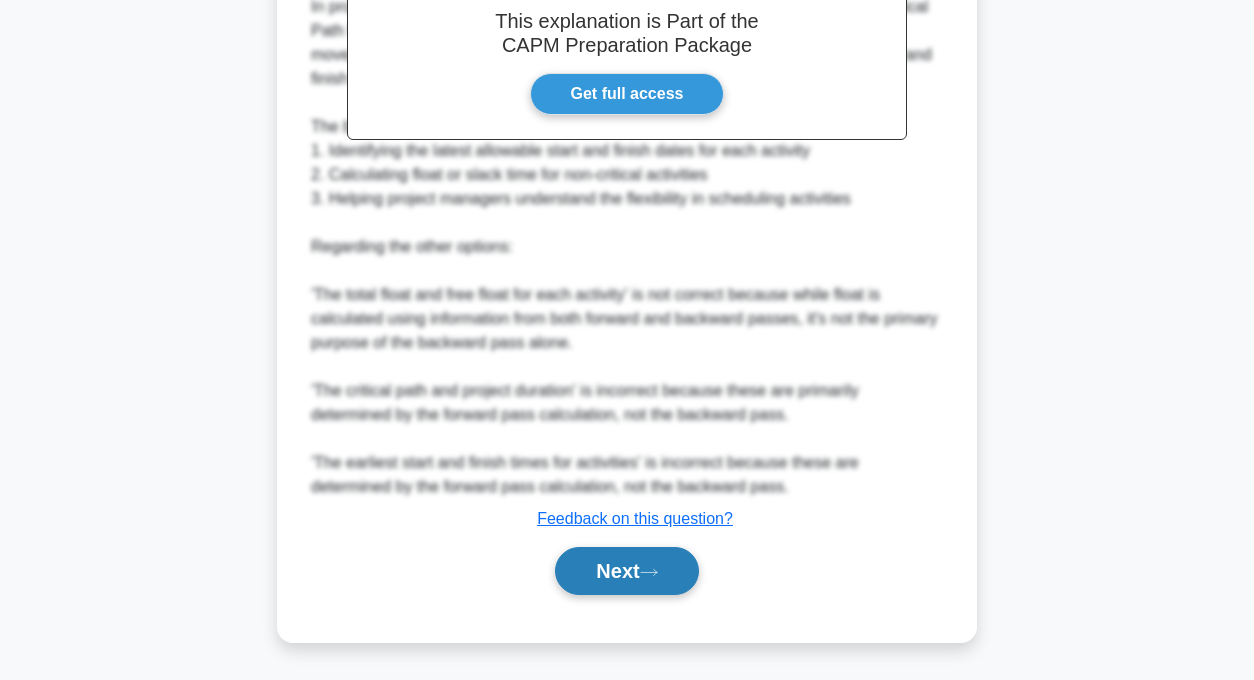 click on "Next" at bounding box center [626, 571] 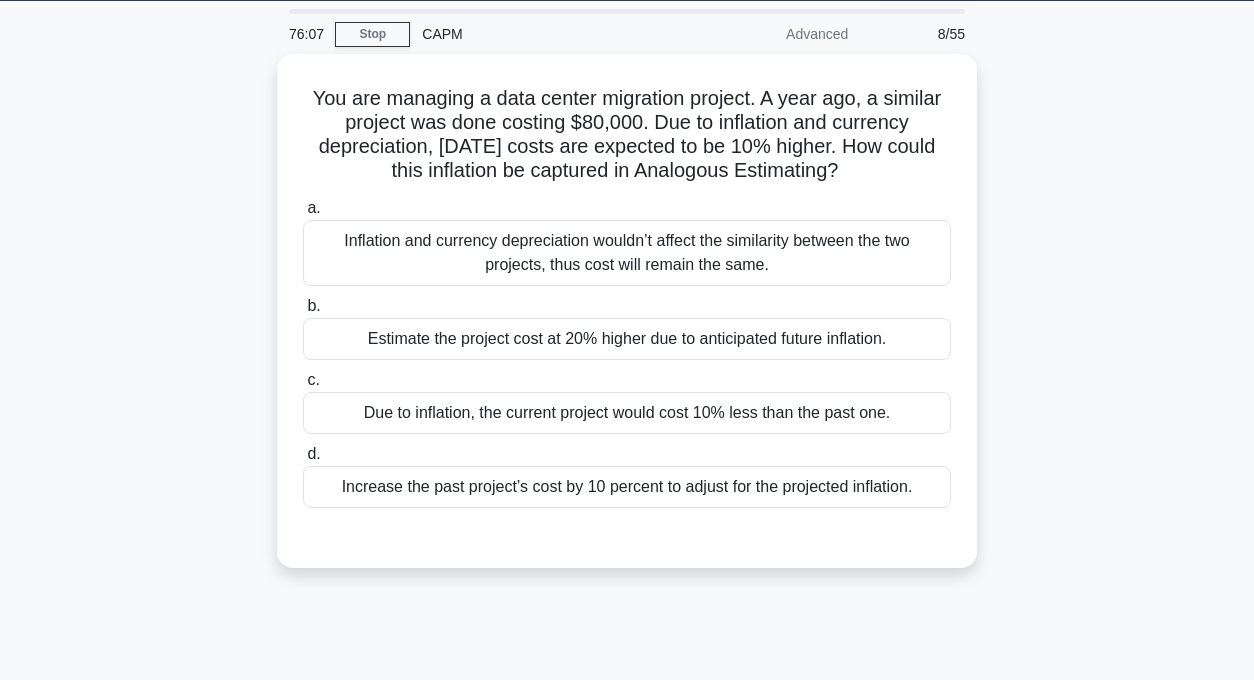 scroll, scrollTop: 59, scrollLeft: 0, axis: vertical 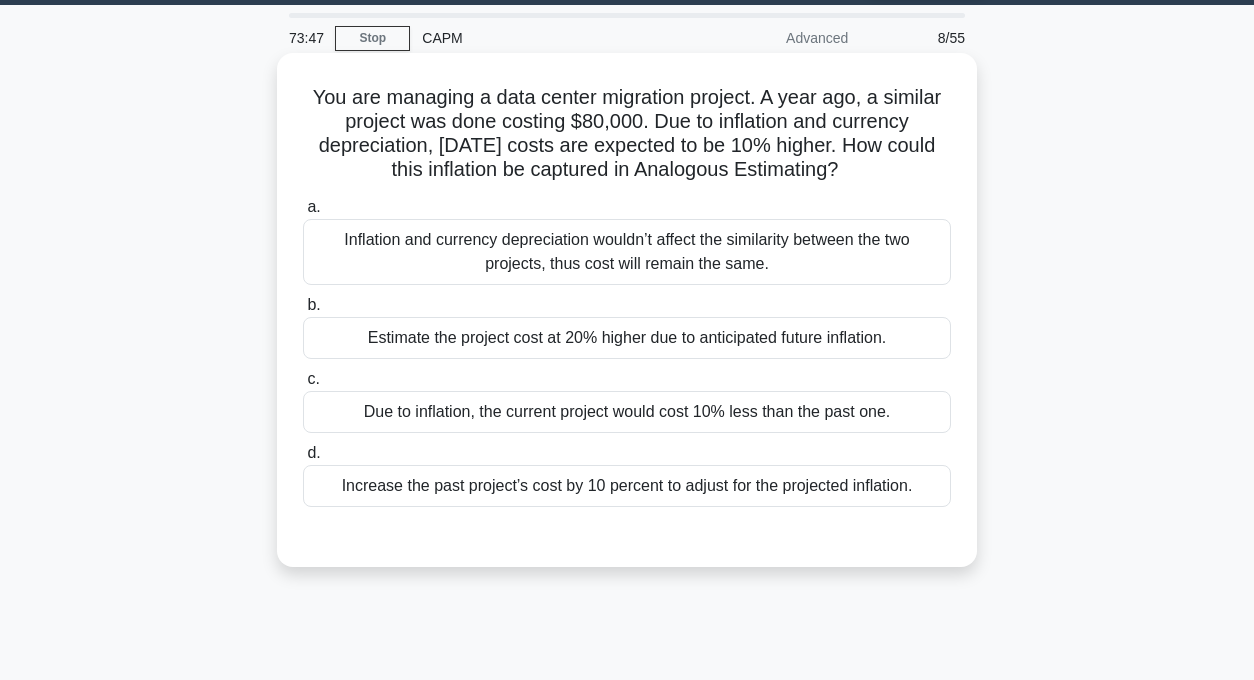 click on "Increase the past project’s cost by 10 percent to adjust for the projected inflation." at bounding box center (627, 486) 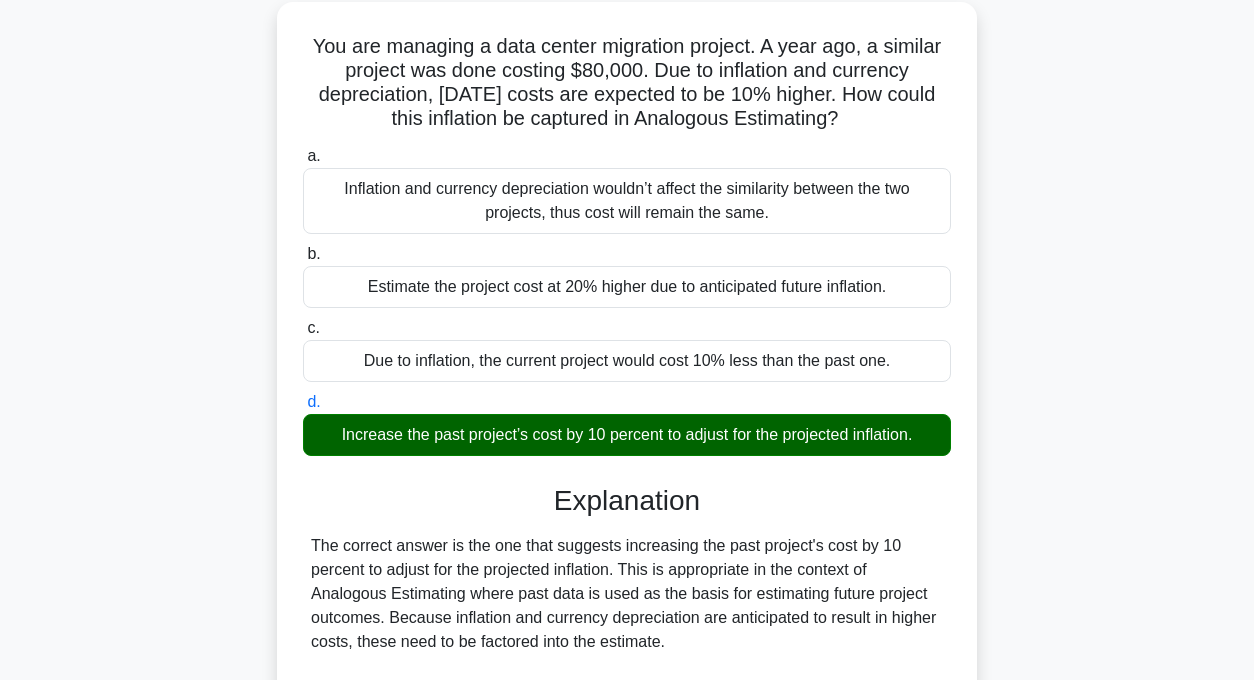 scroll, scrollTop: 406, scrollLeft: 0, axis: vertical 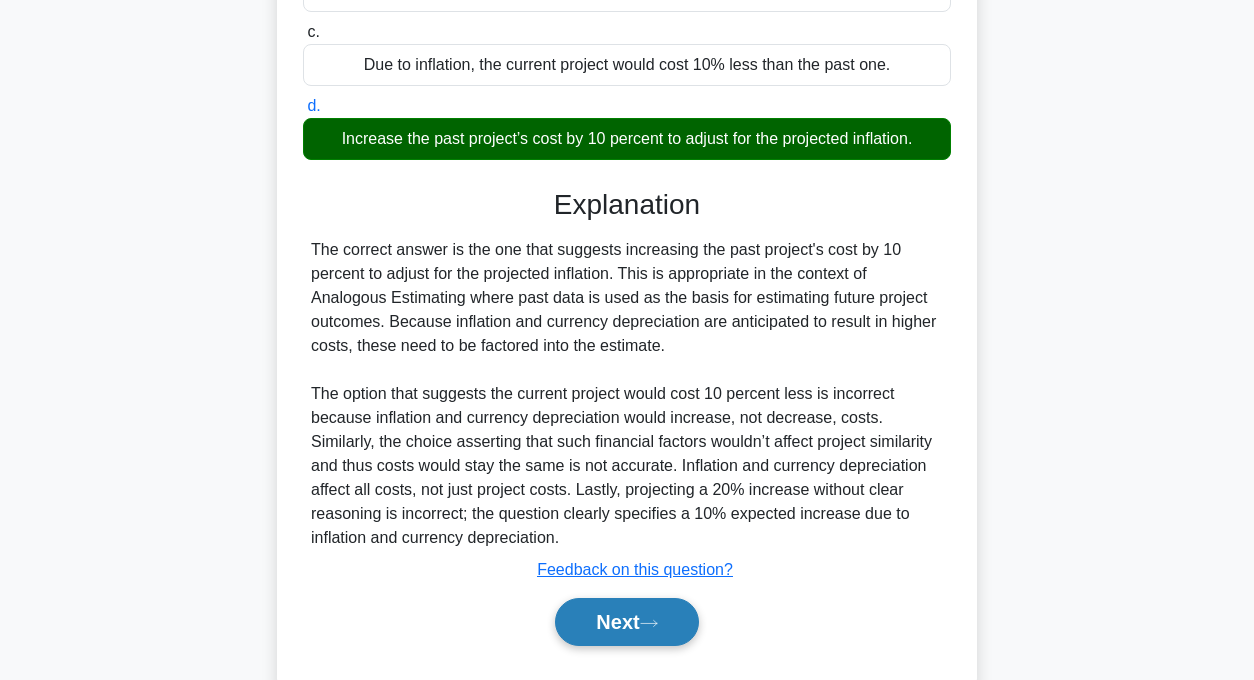 click on "Next" at bounding box center [626, 622] 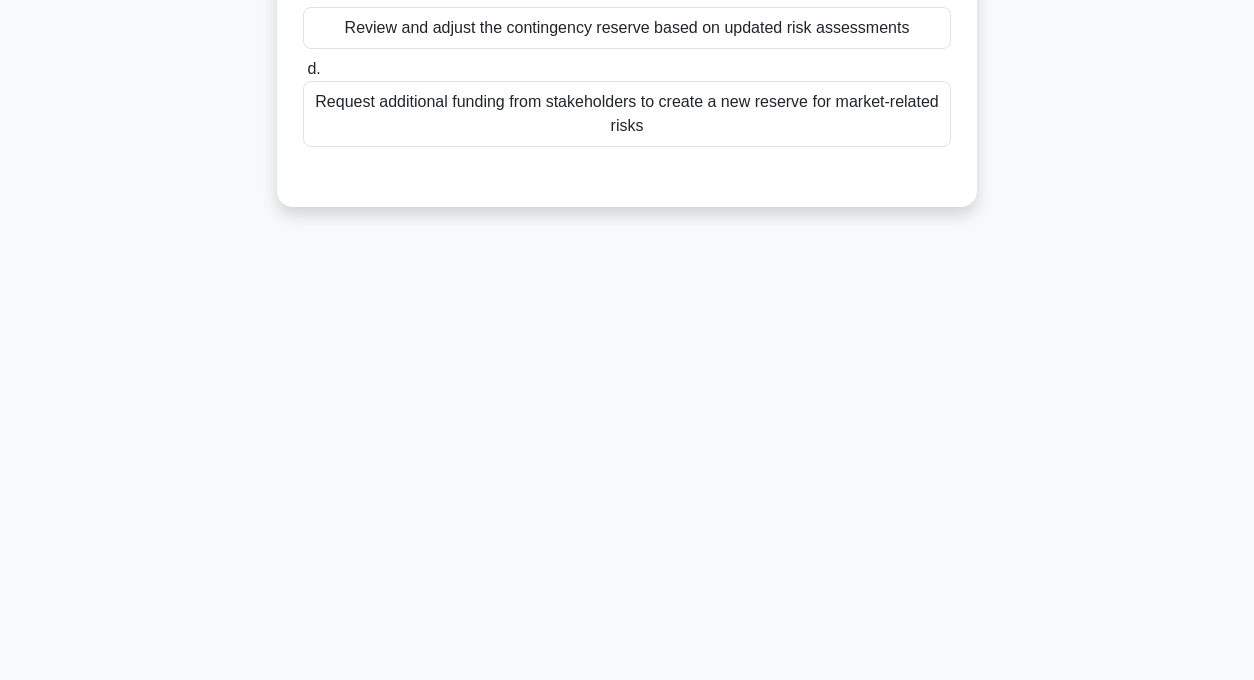 scroll, scrollTop: 0, scrollLeft: 0, axis: both 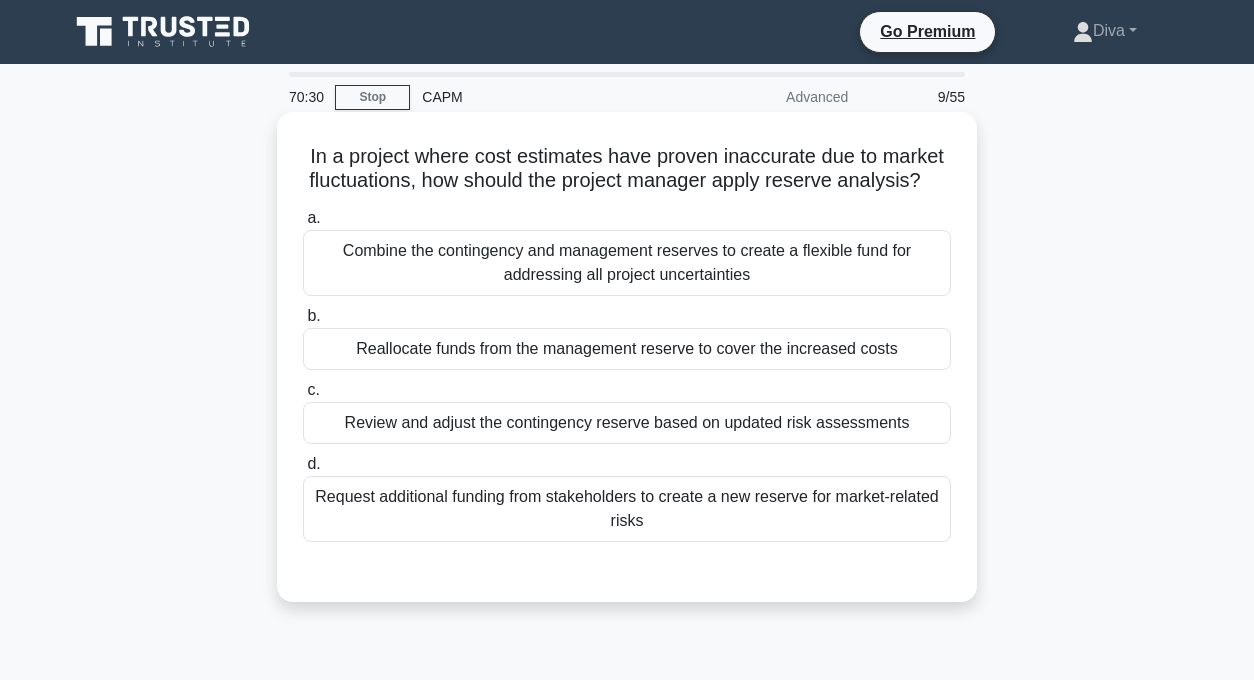 click on "Review and adjust the contingency reserve based on updated risk assessments" at bounding box center [627, 423] 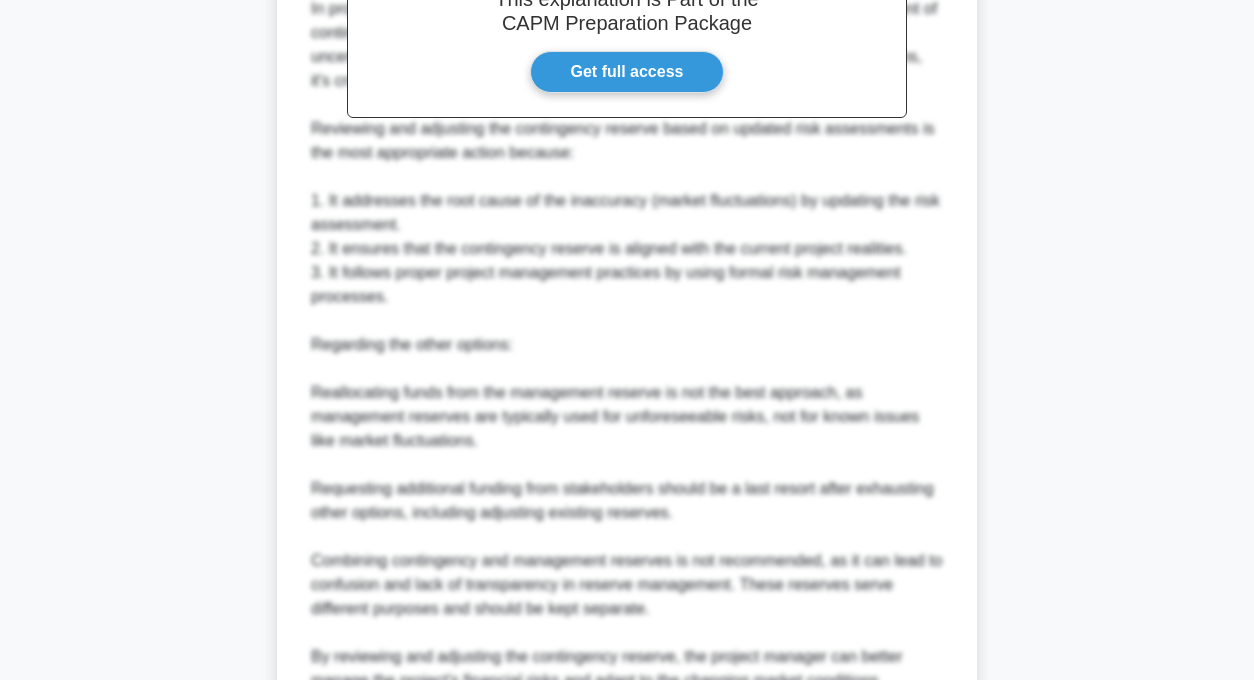 scroll, scrollTop: 889, scrollLeft: 0, axis: vertical 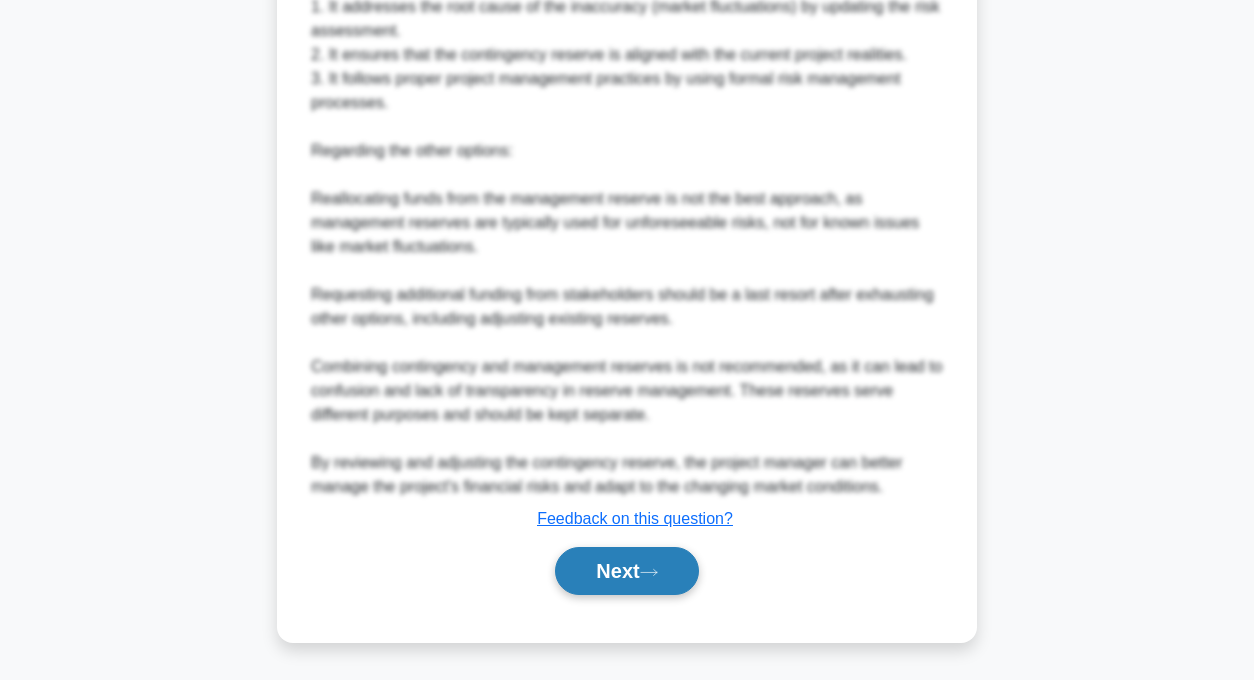 click on "Next" at bounding box center [626, 571] 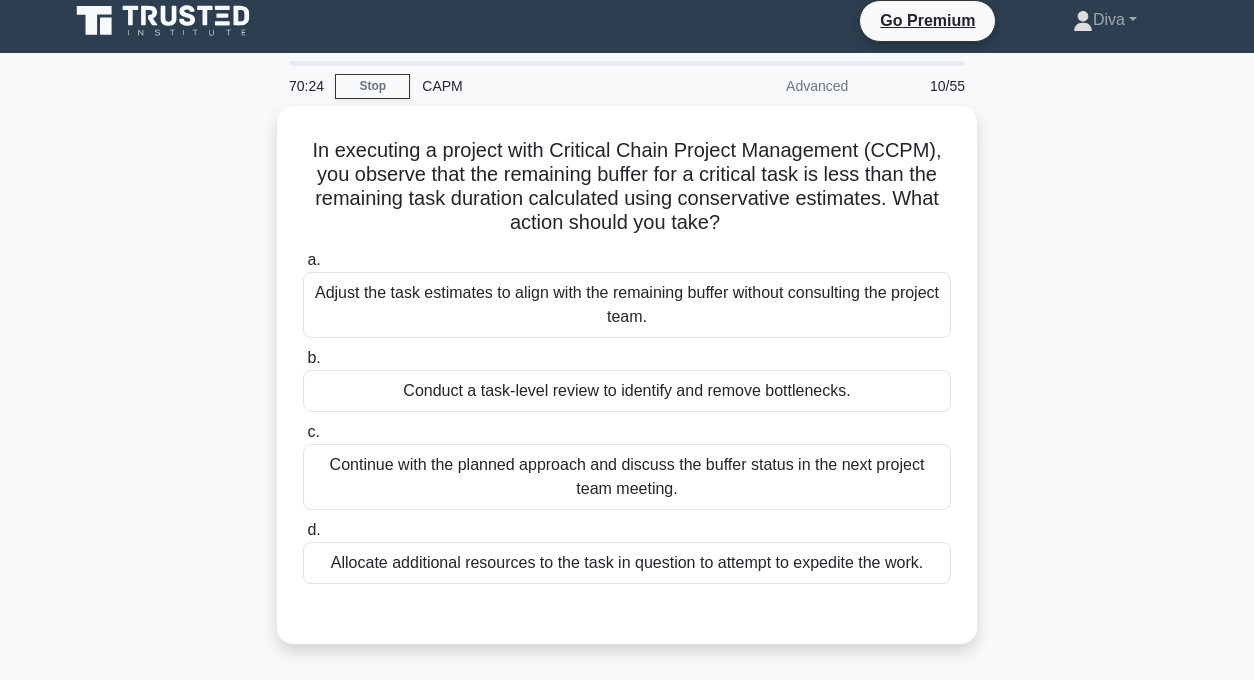scroll, scrollTop: 0, scrollLeft: 0, axis: both 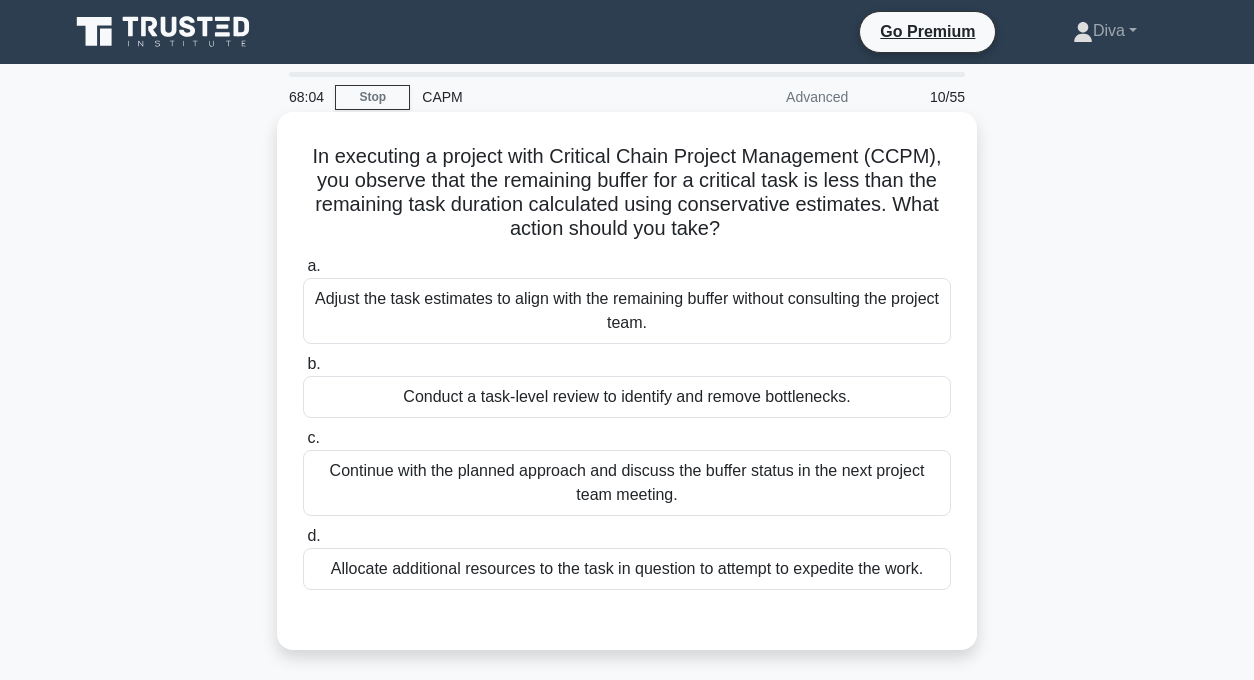click on "Conduct a task-level review to identify and remove bottlenecks." at bounding box center [627, 397] 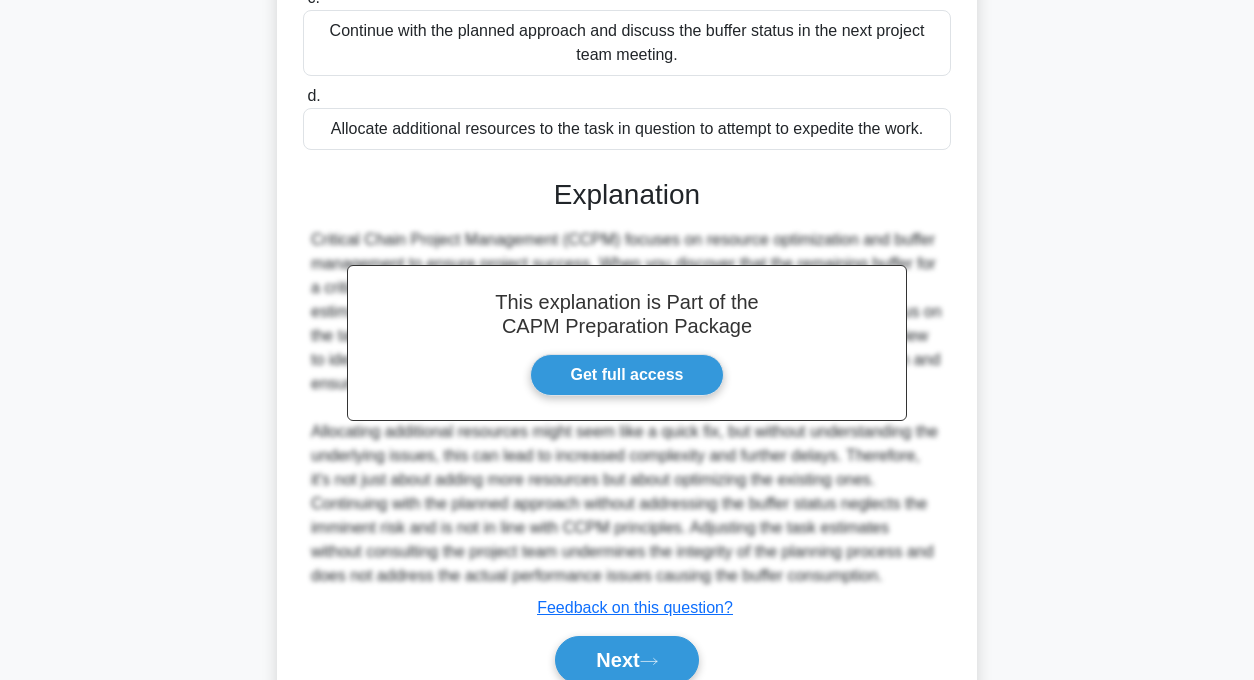scroll, scrollTop: 529, scrollLeft: 0, axis: vertical 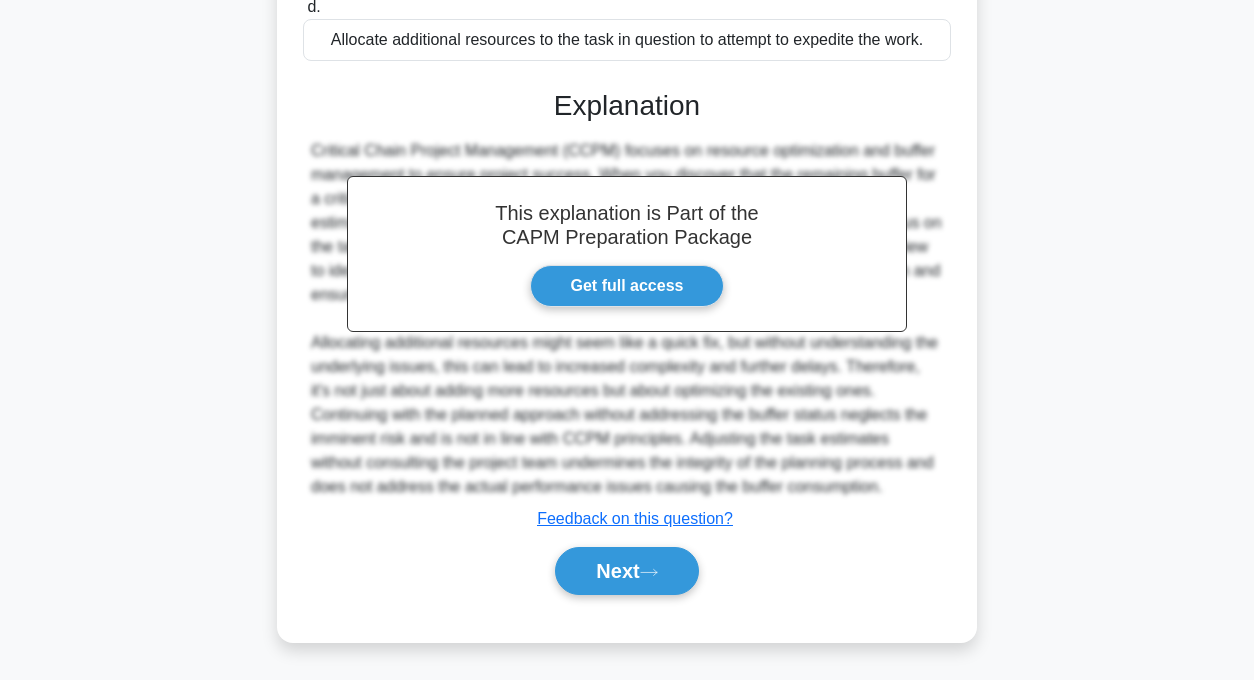 click on "Next" at bounding box center (627, 571) 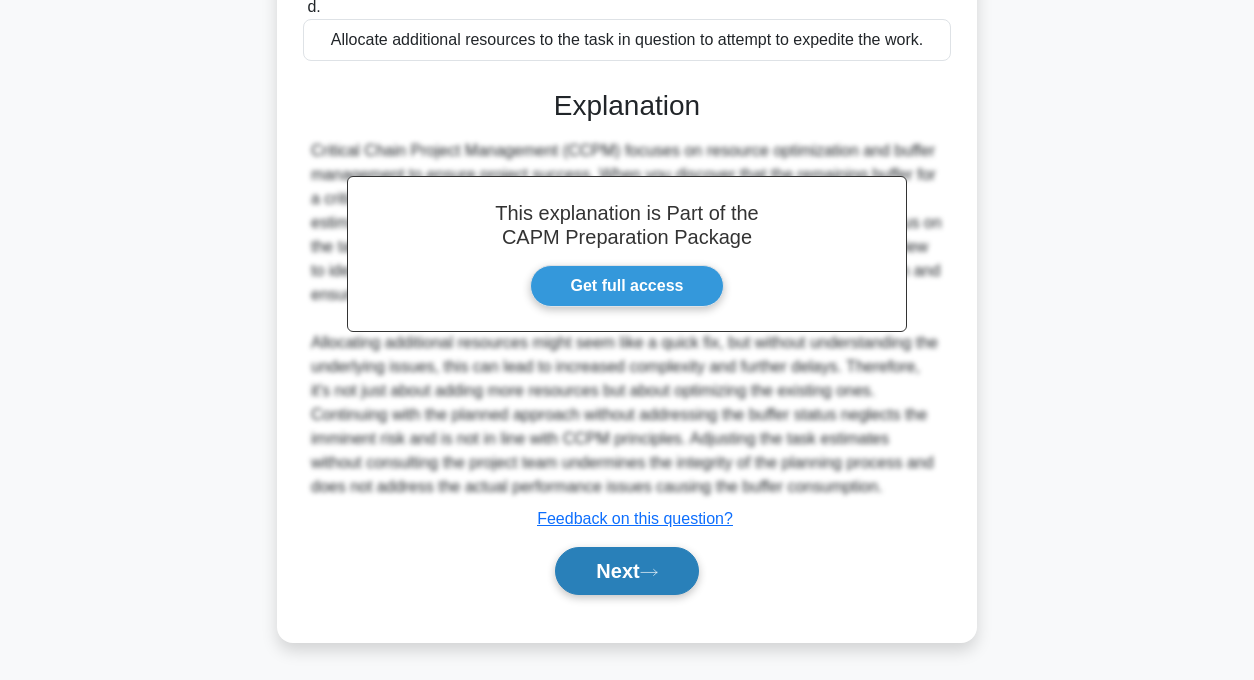 click on "Next" at bounding box center [626, 571] 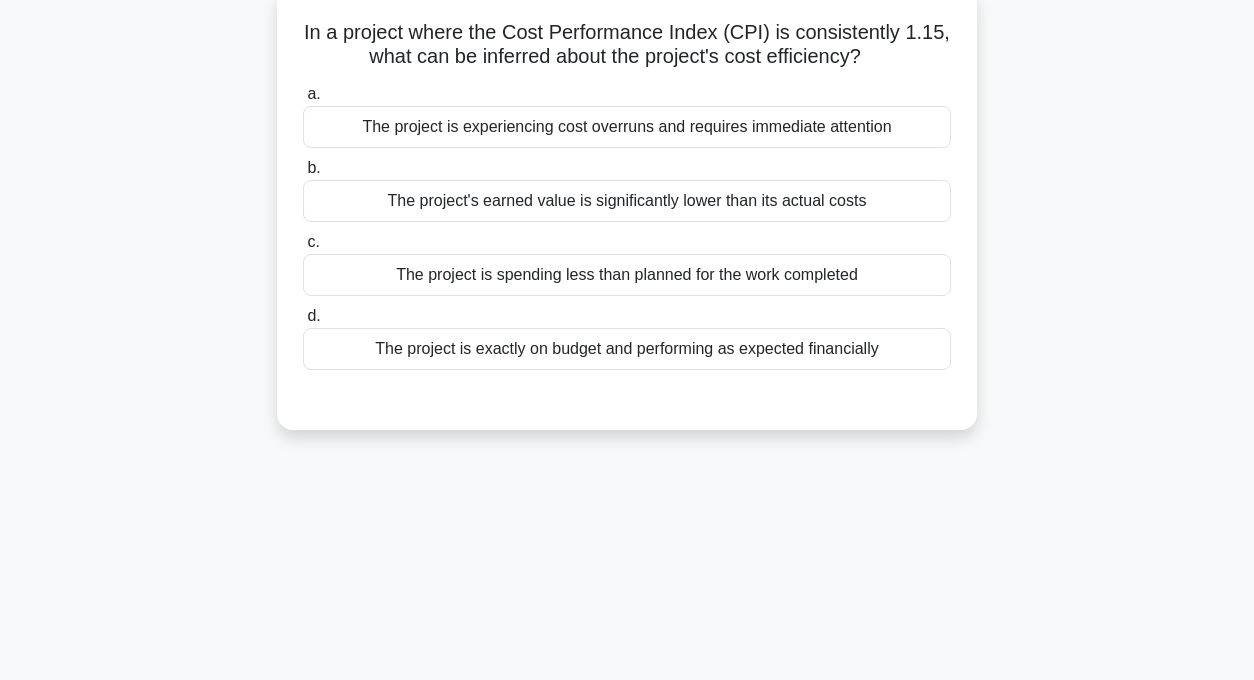scroll, scrollTop: 0, scrollLeft: 0, axis: both 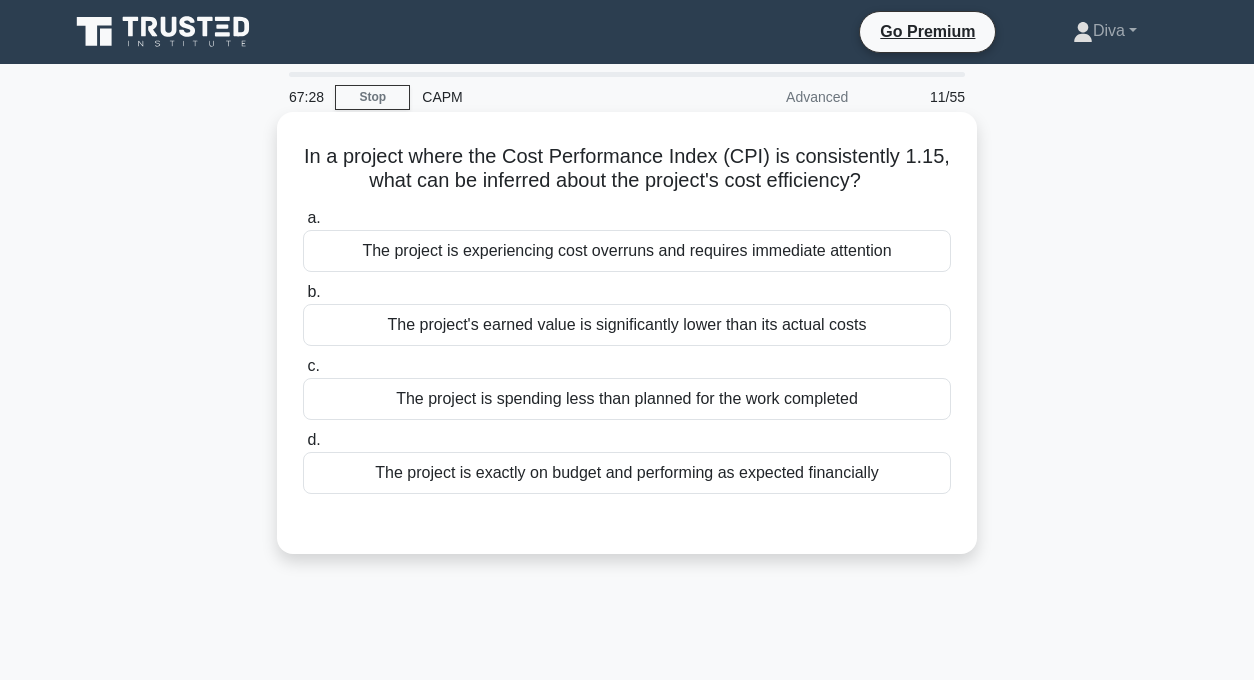 click on "a.
The project is experiencing cost overruns and requires immediate attention" at bounding box center [627, 239] 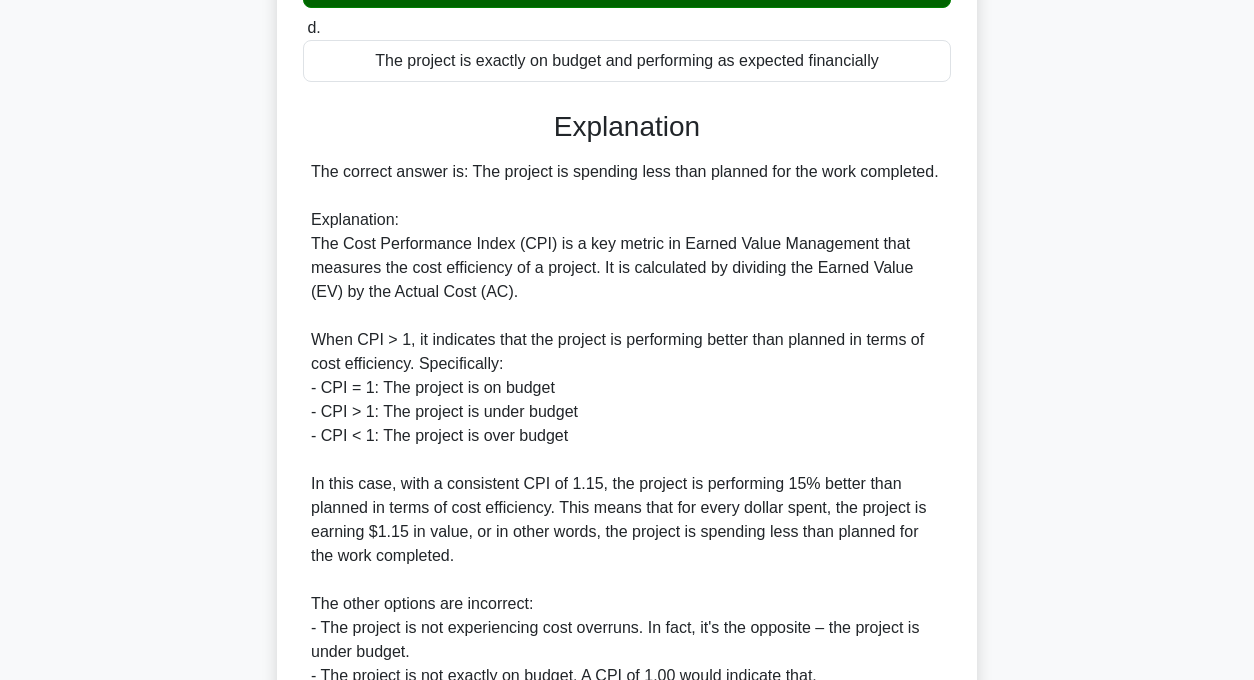 scroll, scrollTop: 651, scrollLeft: 0, axis: vertical 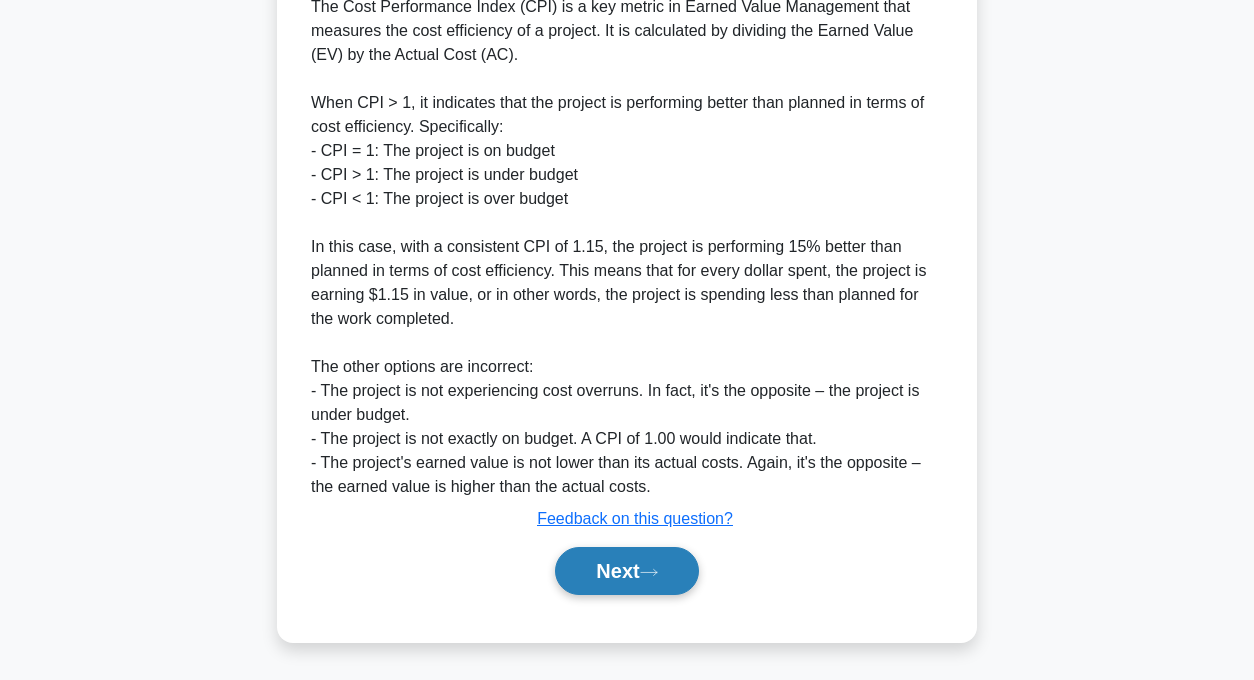click on "Next" at bounding box center [626, 571] 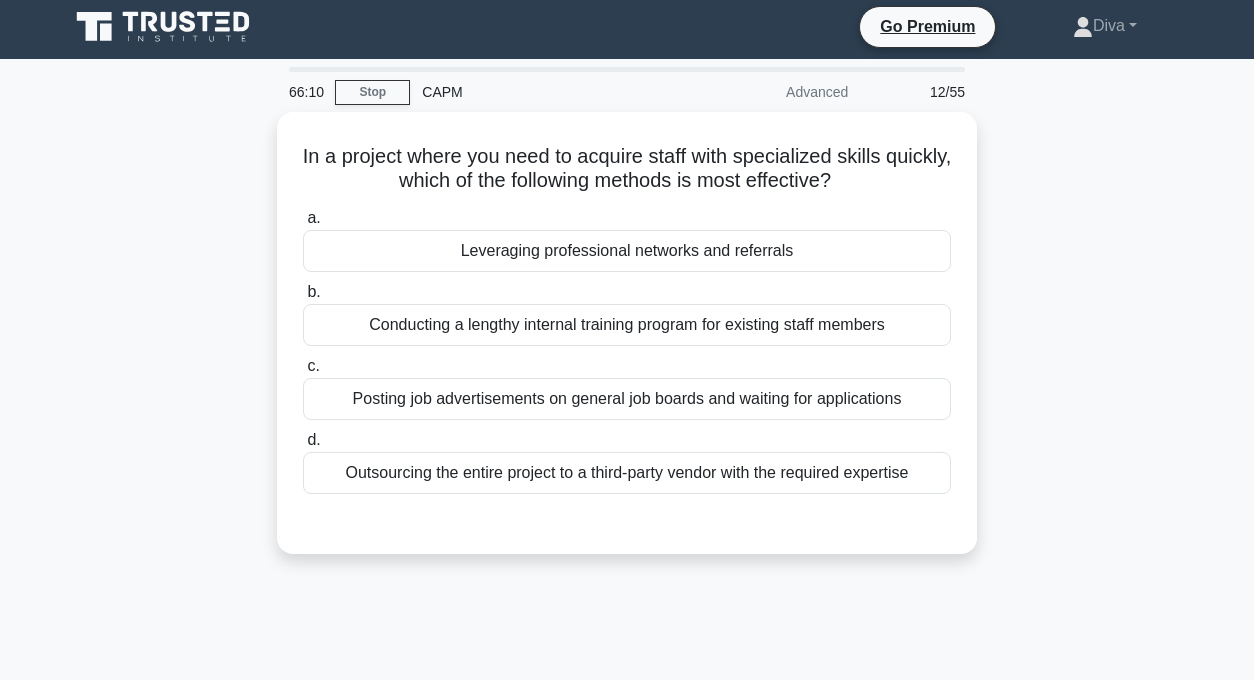 scroll, scrollTop: 0, scrollLeft: 0, axis: both 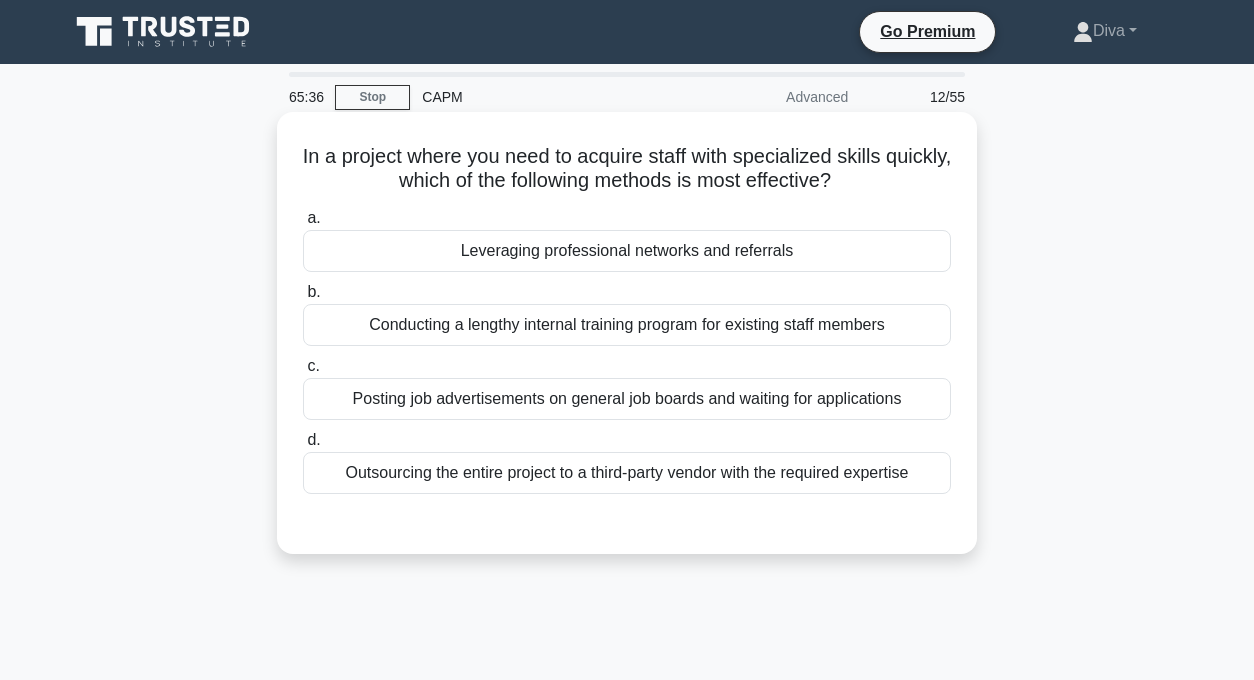 click on "a.
Leveraging professional networks and referrals
b.
Conducting a lengthy internal training program for existing staff members
c. d." at bounding box center [627, 366] 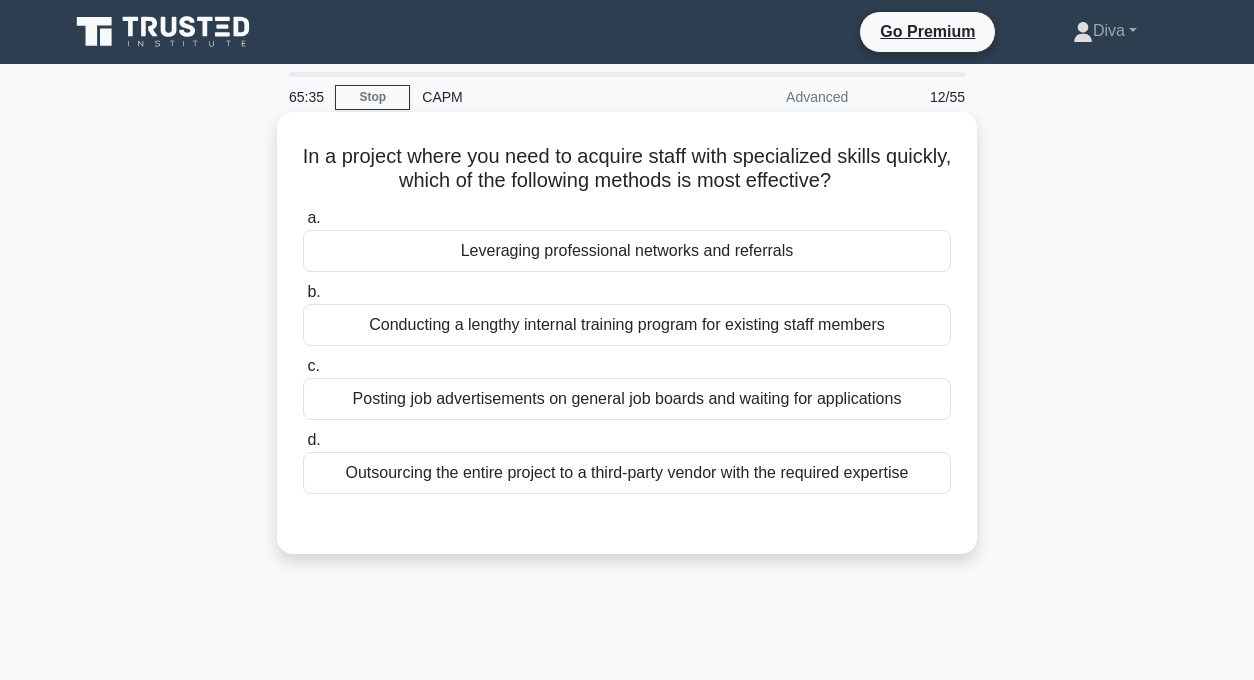 click on "Outsourcing the entire project to a third-party vendor with the required expertise" at bounding box center [627, 473] 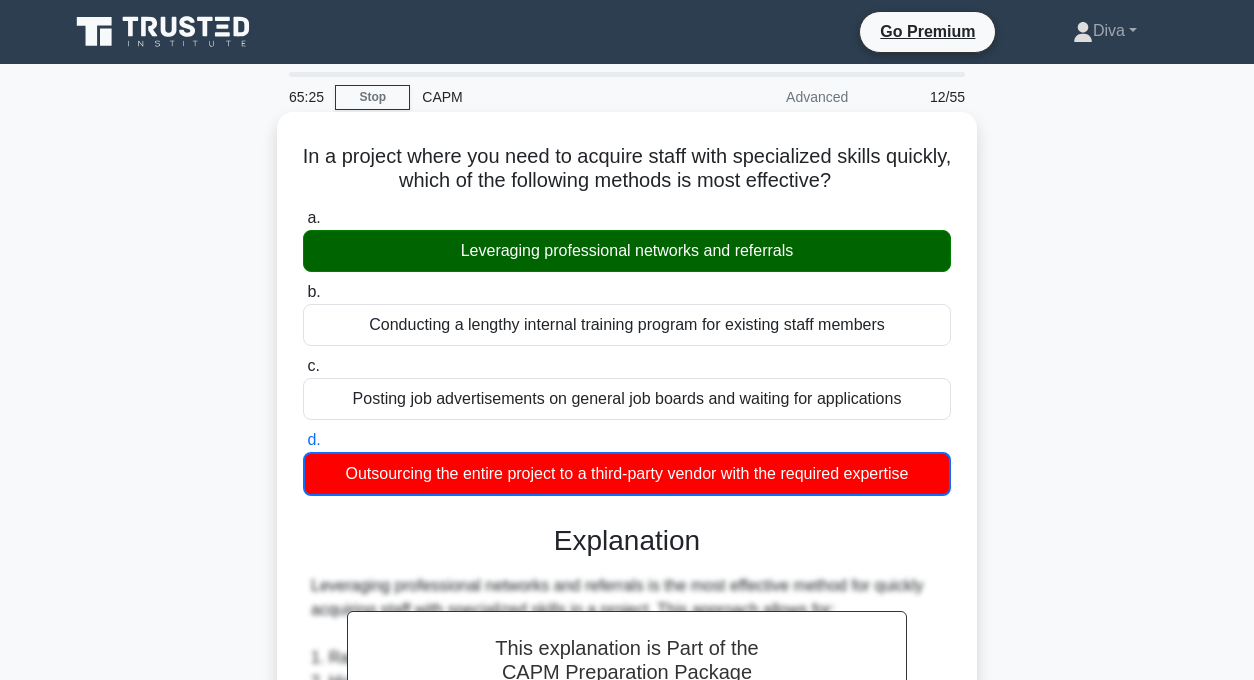 drag, startPoint x: 795, startPoint y: 248, endPoint x: 461, endPoint y: 261, distance: 334.2529 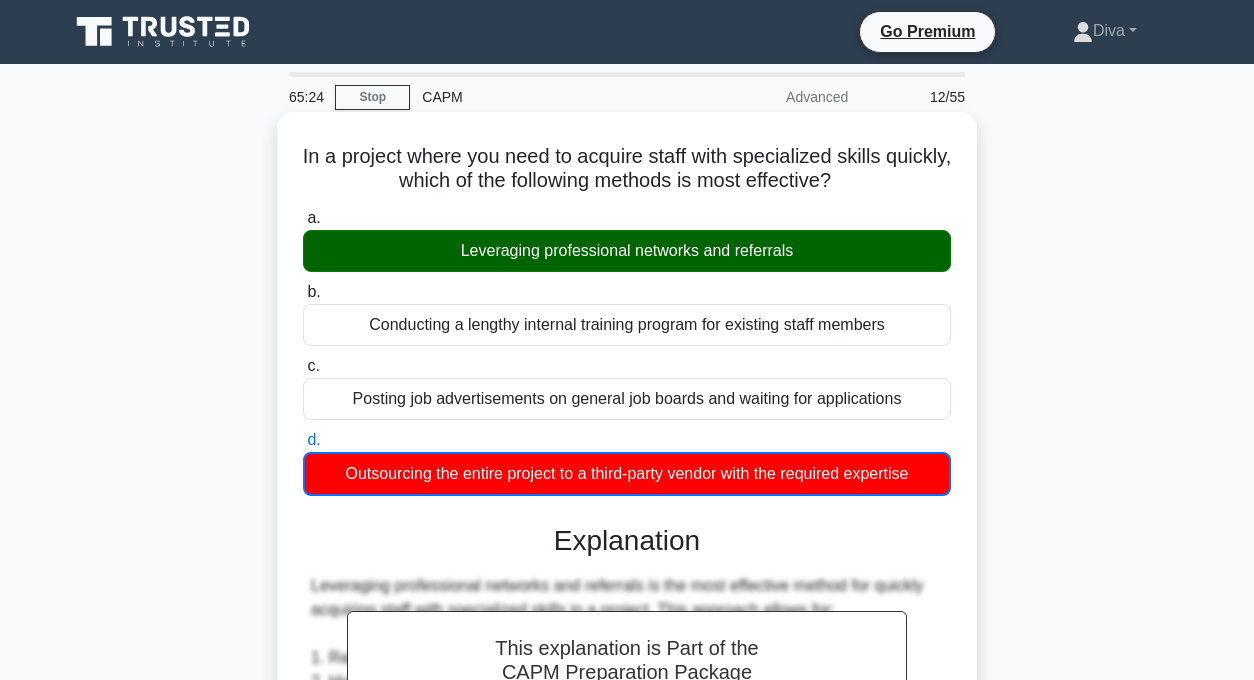 copy on "Leveraging professional networks and referrals" 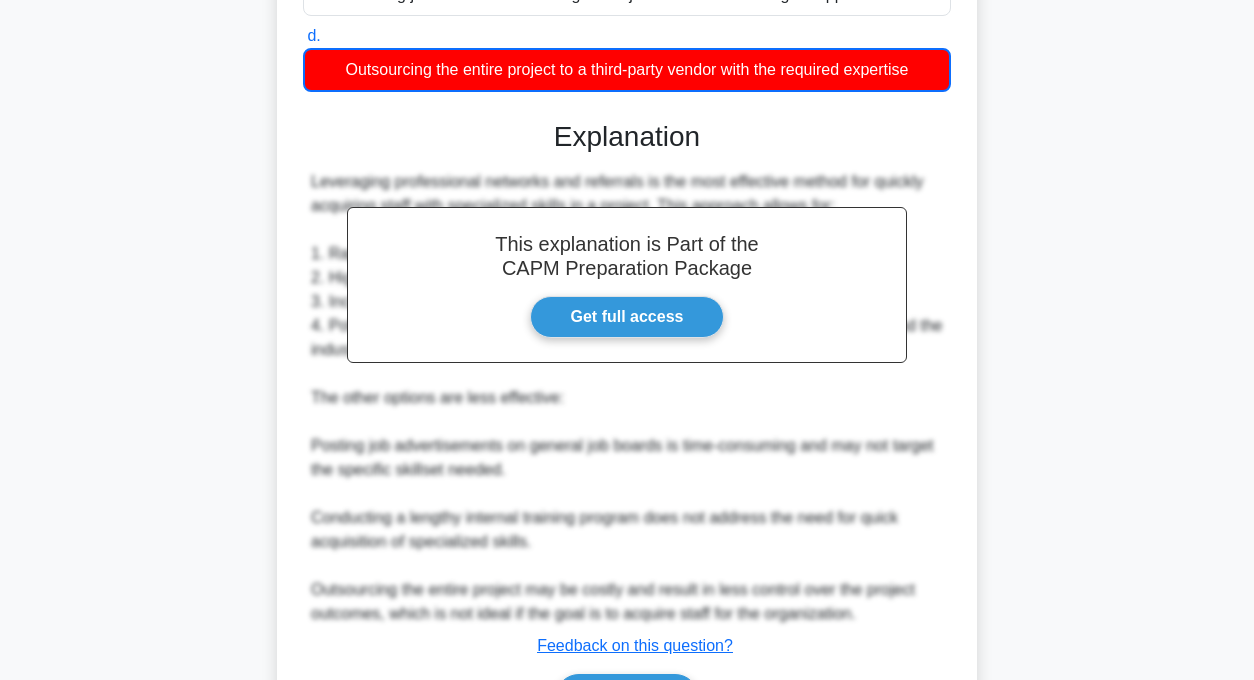 scroll, scrollTop: 514, scrollLeft: 0, axis: vertical 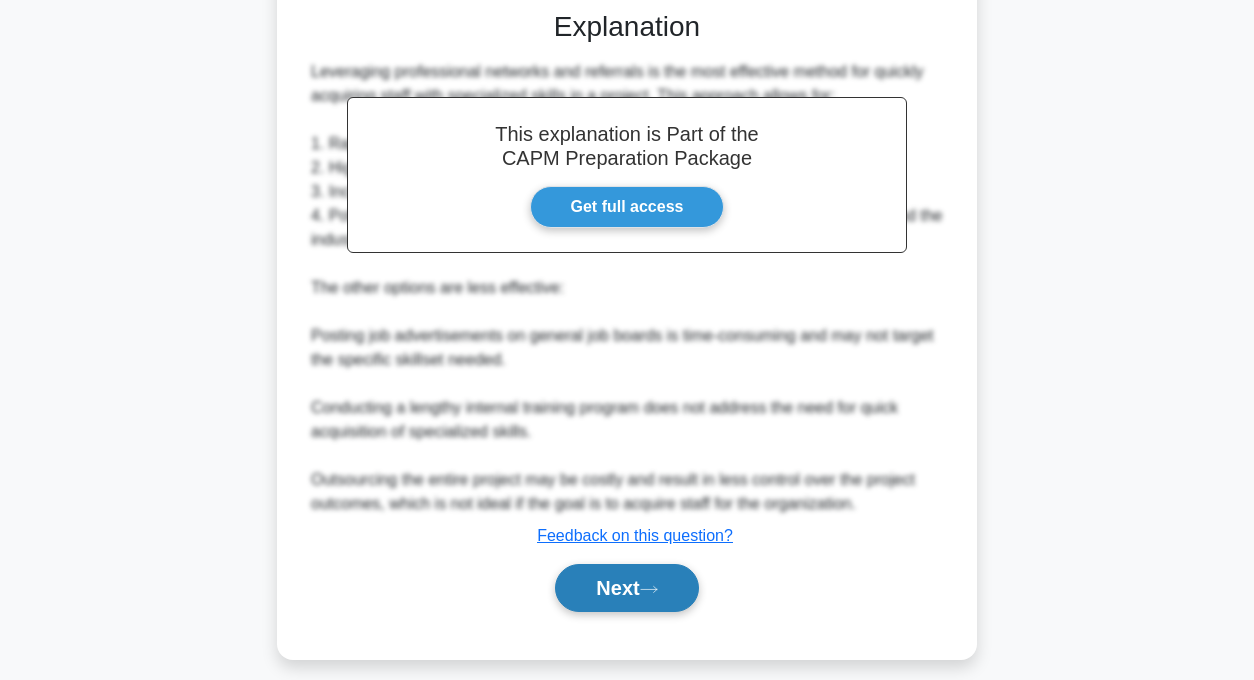 click on "Next" at bounding box center [626, 588] 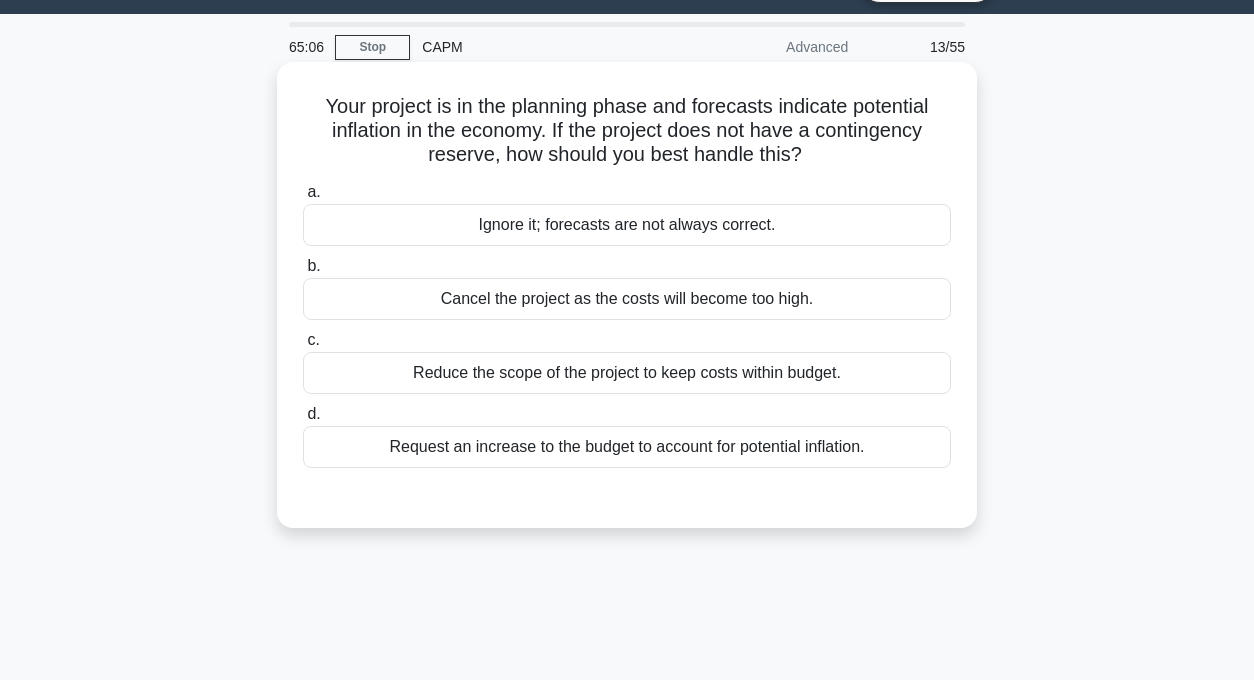 scroll, scrollTop: 0, scrollLeft: 0, axis: both 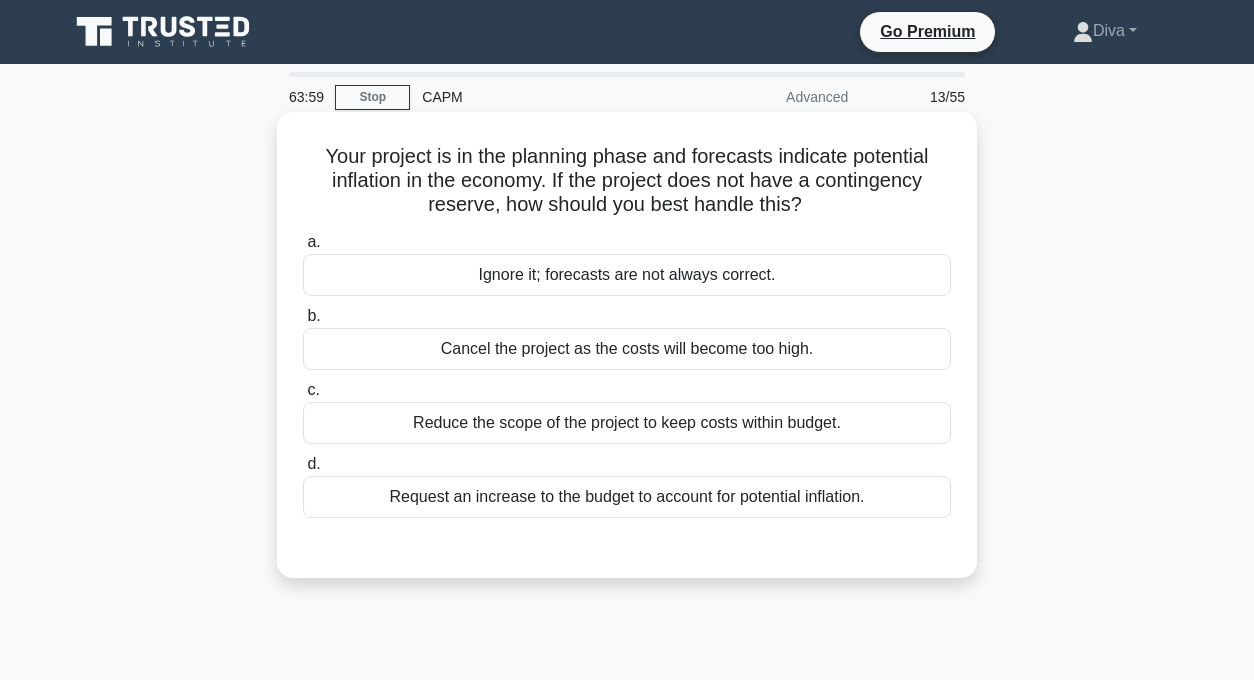 click on "Request an increase to the budget to account for potential inflation." at bounding box center (627, 497) 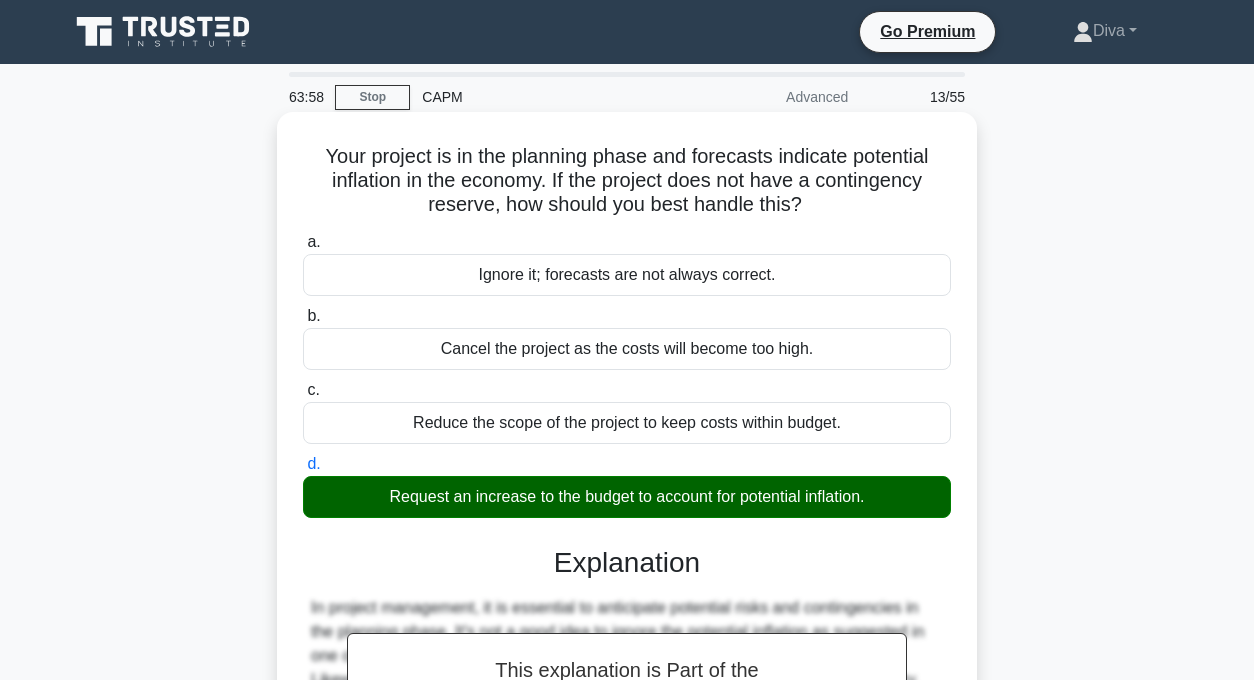 scroll, scrollTop: 395, scrollLeft: 0, axis: vertical 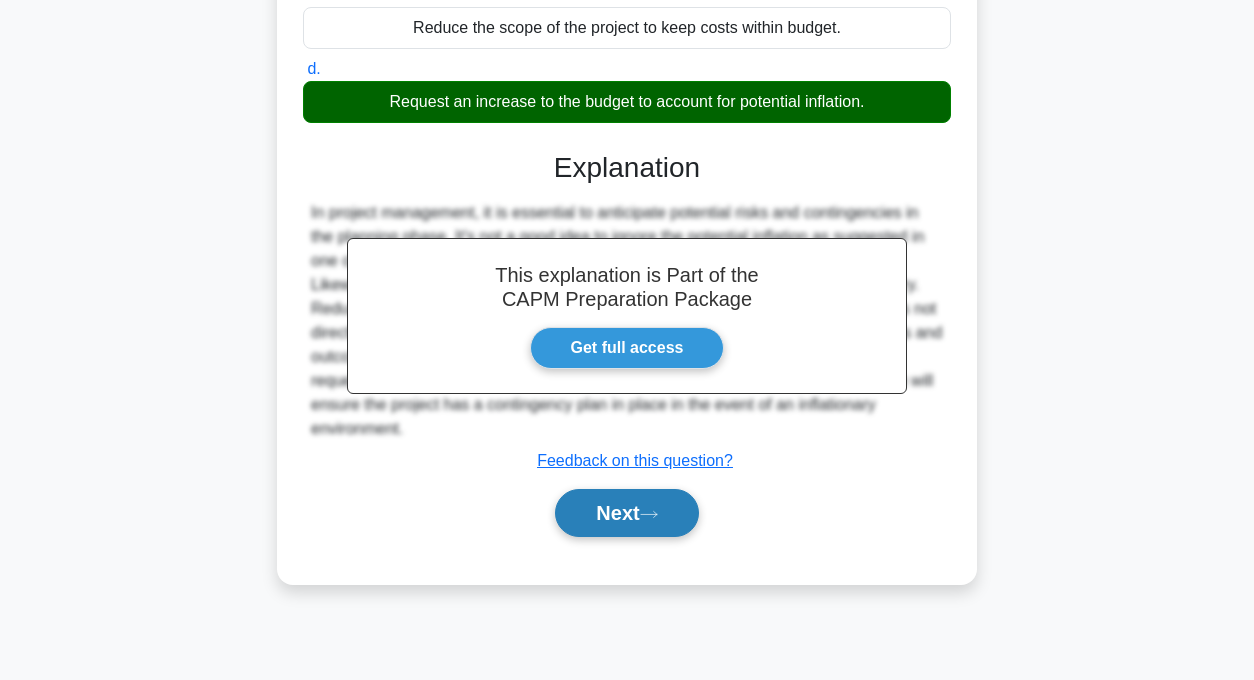 click on "Next" at bounding box center (626, 513) 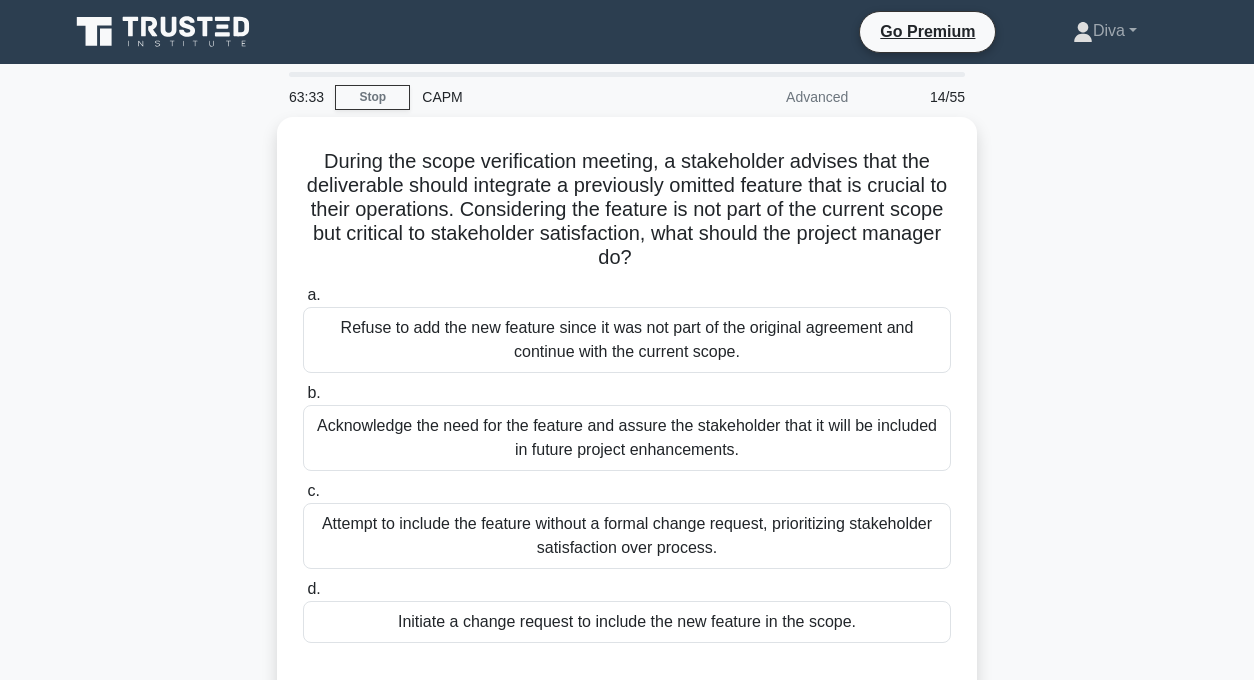 scroll, scrollTop: 129, scrollLeft: 0, axis: vertical 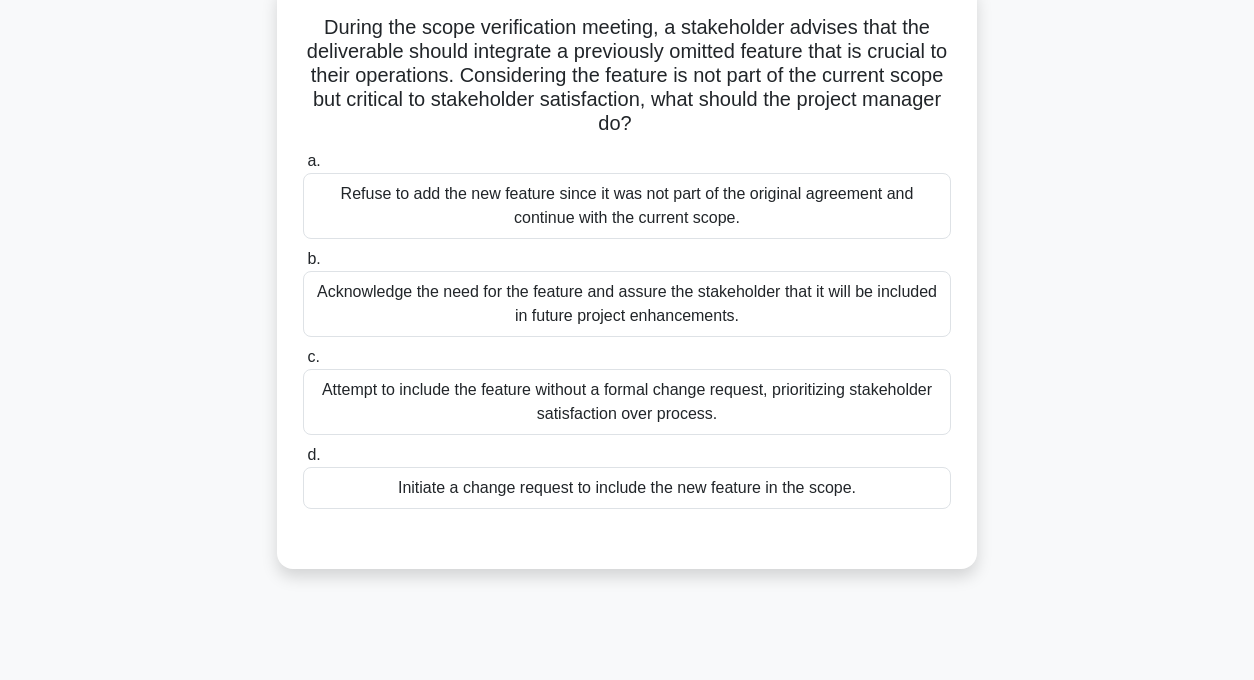 click on "Initiate a change request to include the new feature in the scope." at bounding box center [627, 488] 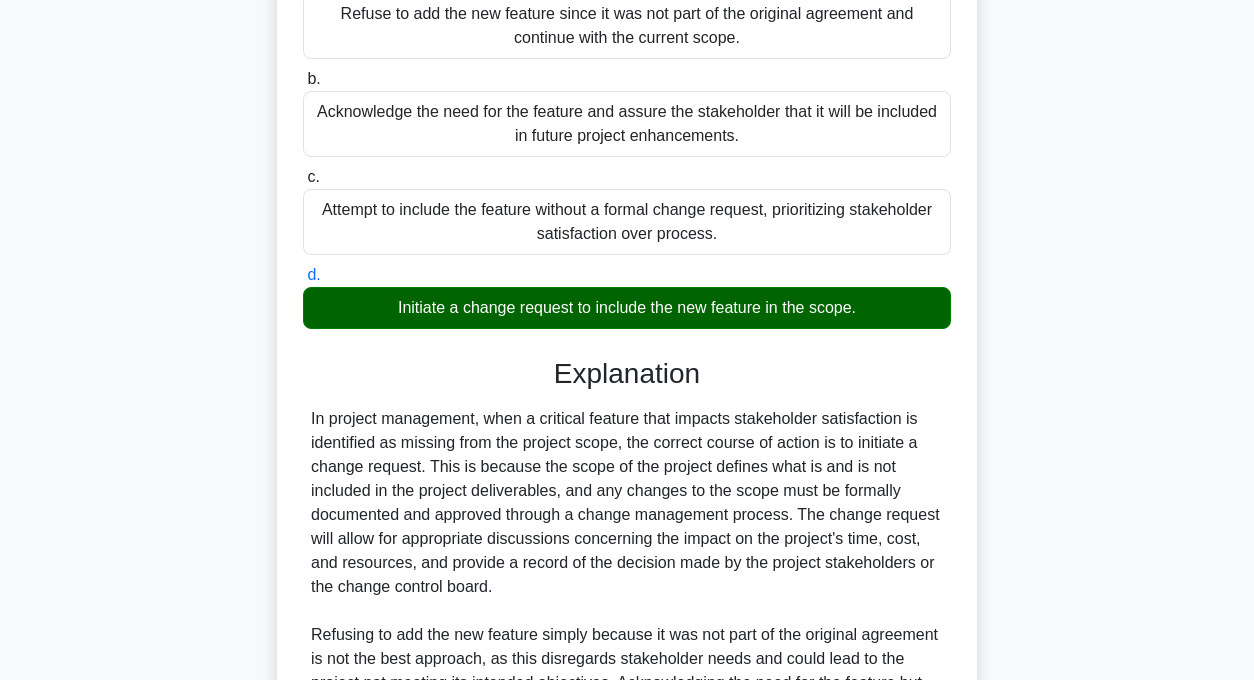scroll, scrollTop: 649, scrollLeft: 0, axis: vertical 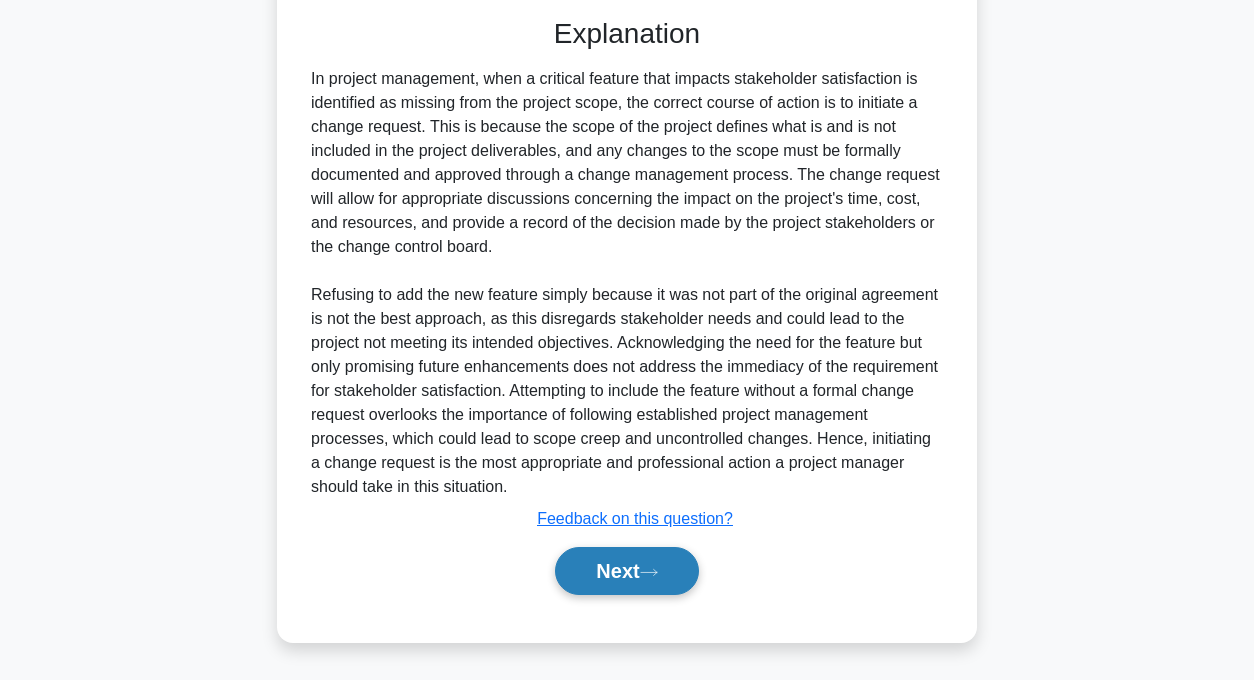 click 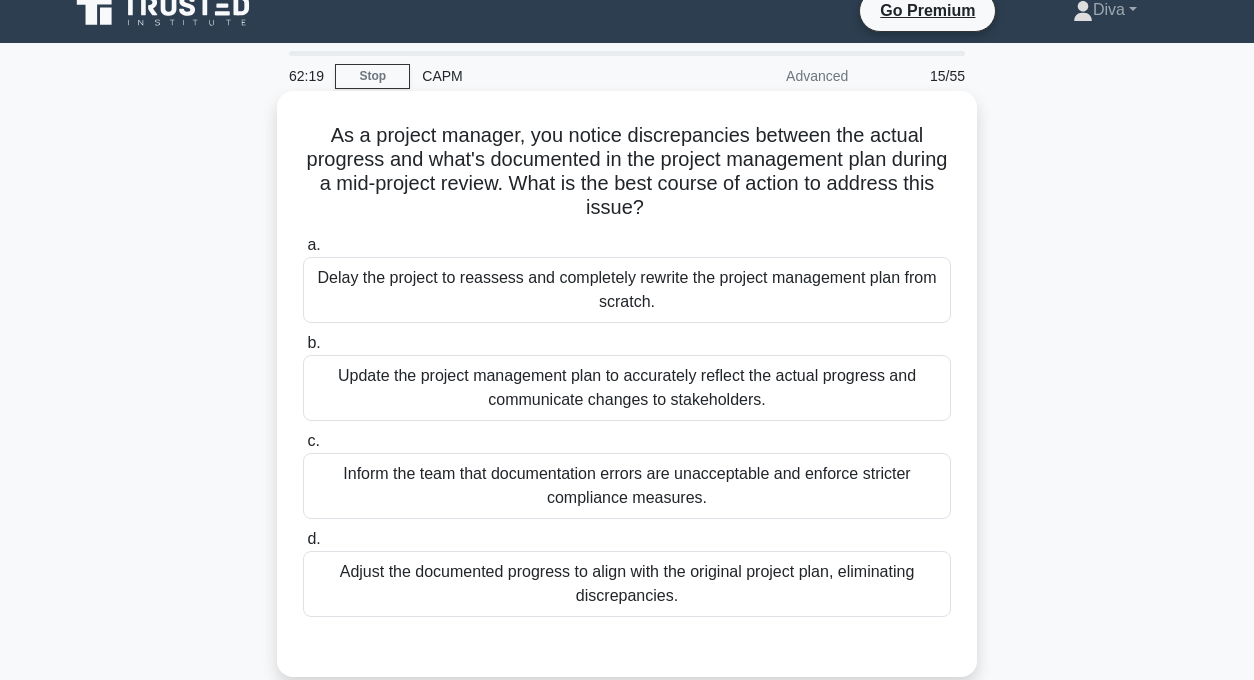 scroll, scrollTop: 39, scrollLeft: 0, axis: vertical 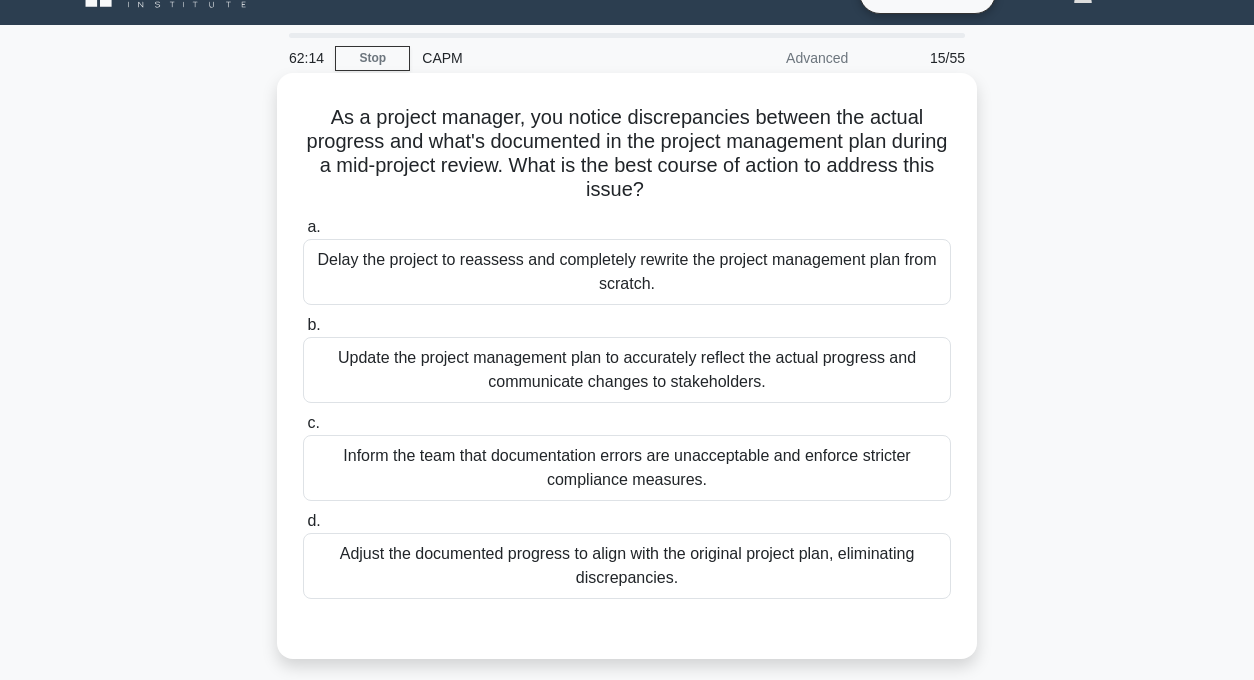 click on "Update the project management plan to accurately reflect the actual progress and communicate changes to stakeholders." at bounding box center [627, 370] 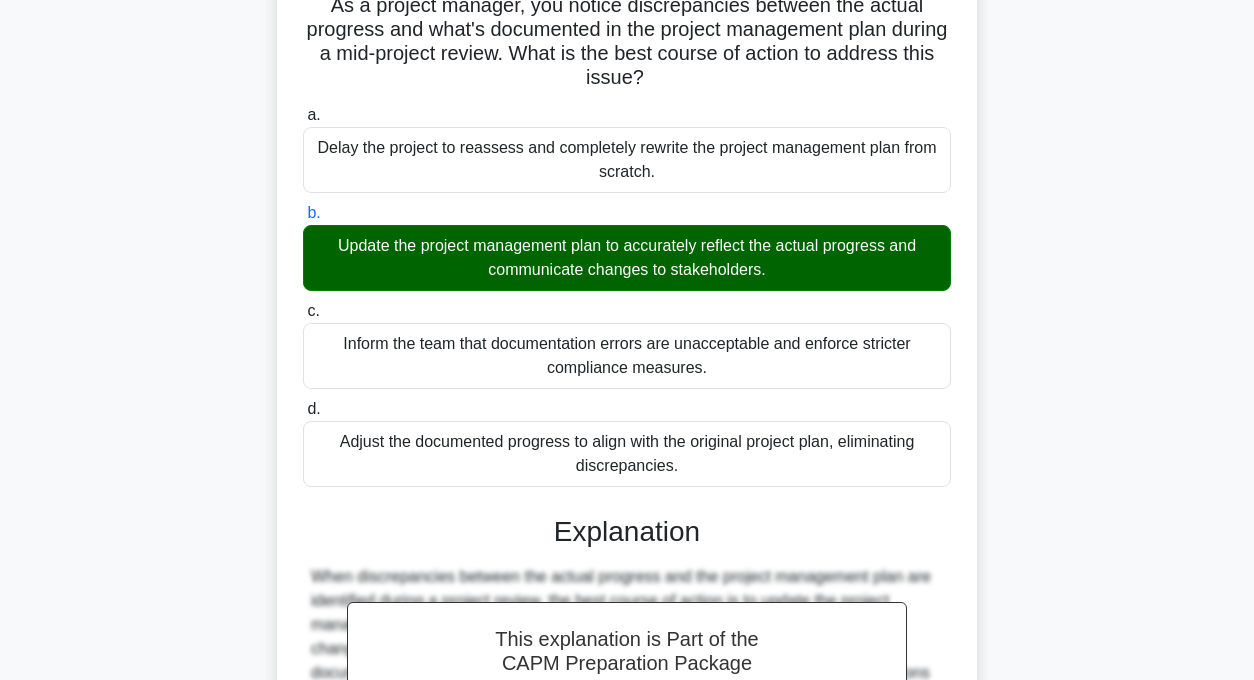 scroll, scrollTop: 428, scrollLeft: 0, axis: vertical 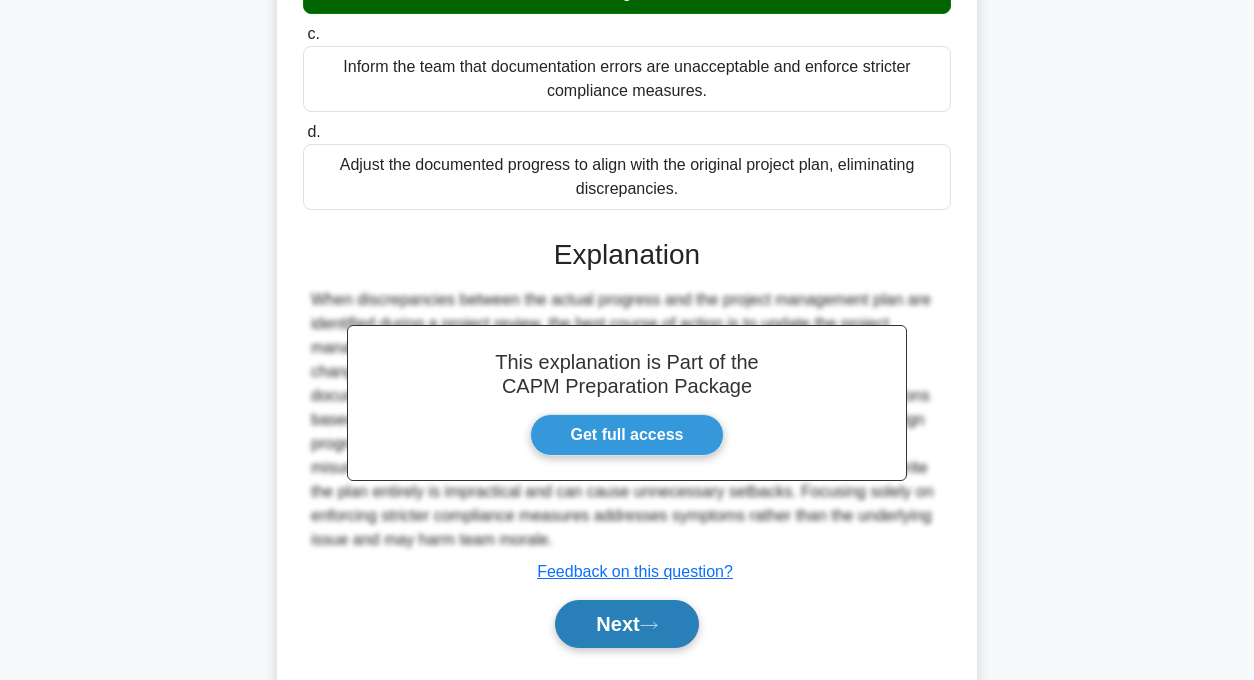click on "Next" at bounding box center (626, 624) 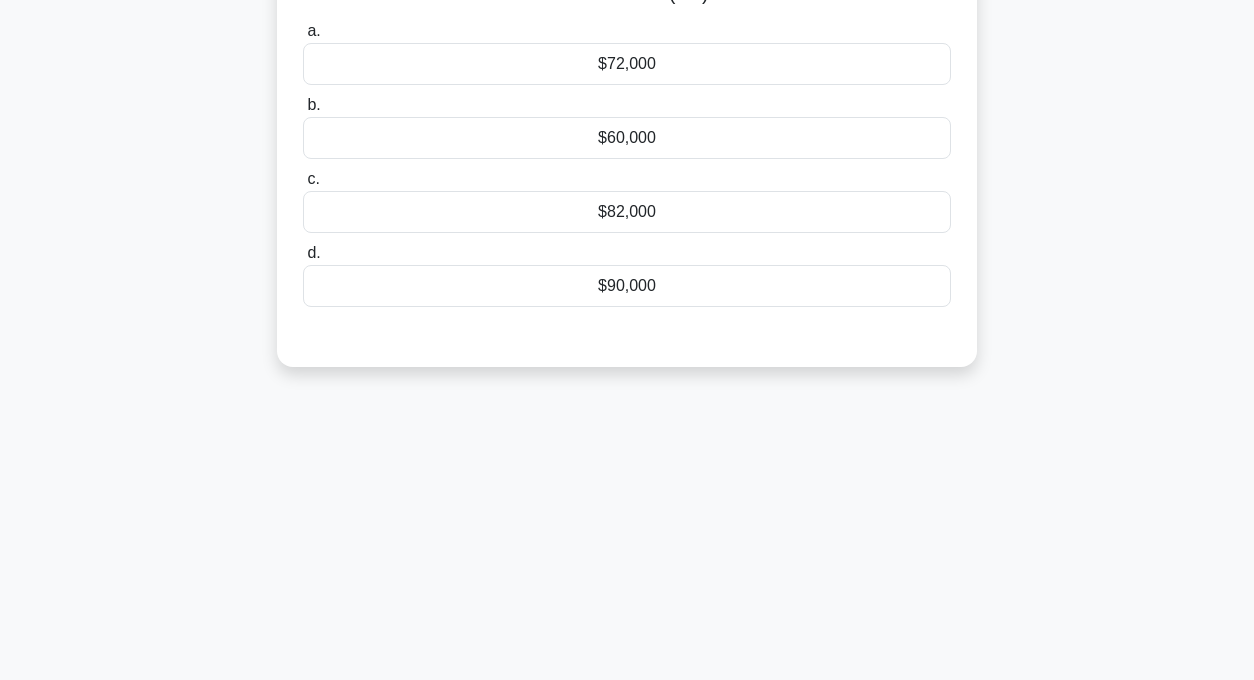 scroll, scrollTop: 21, scrollLeft: 0, axis: vertical 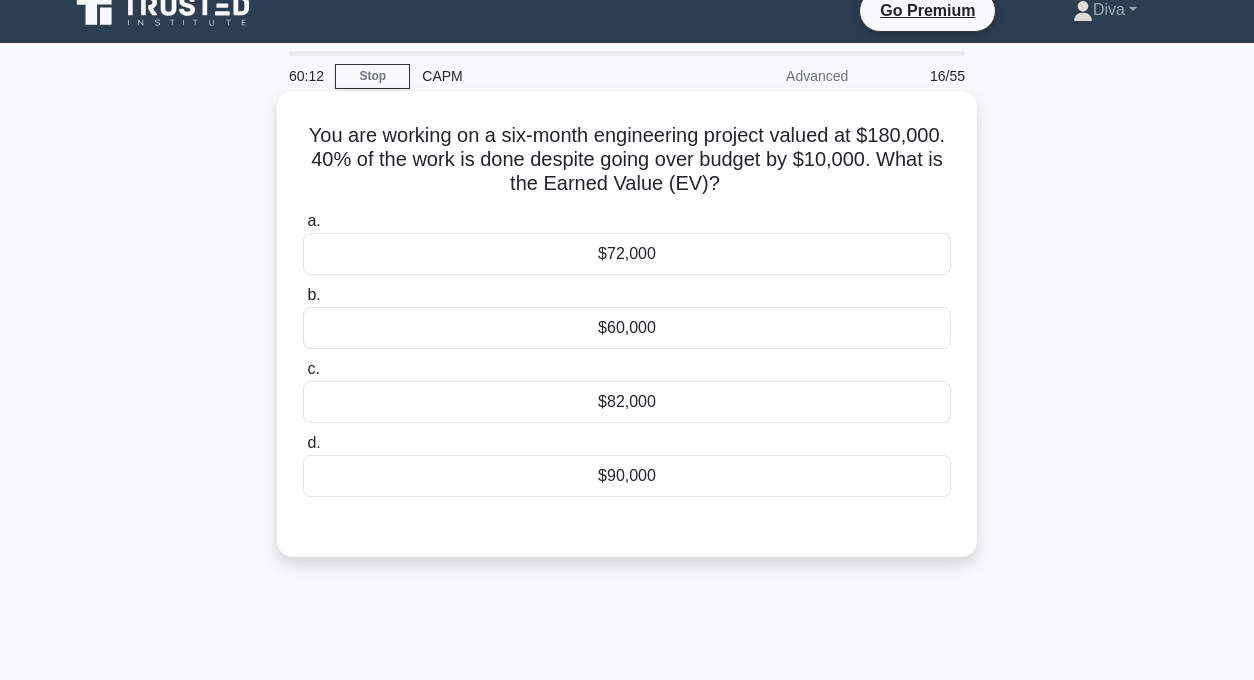 click on "$72,000" at bounding box center (627, 254) 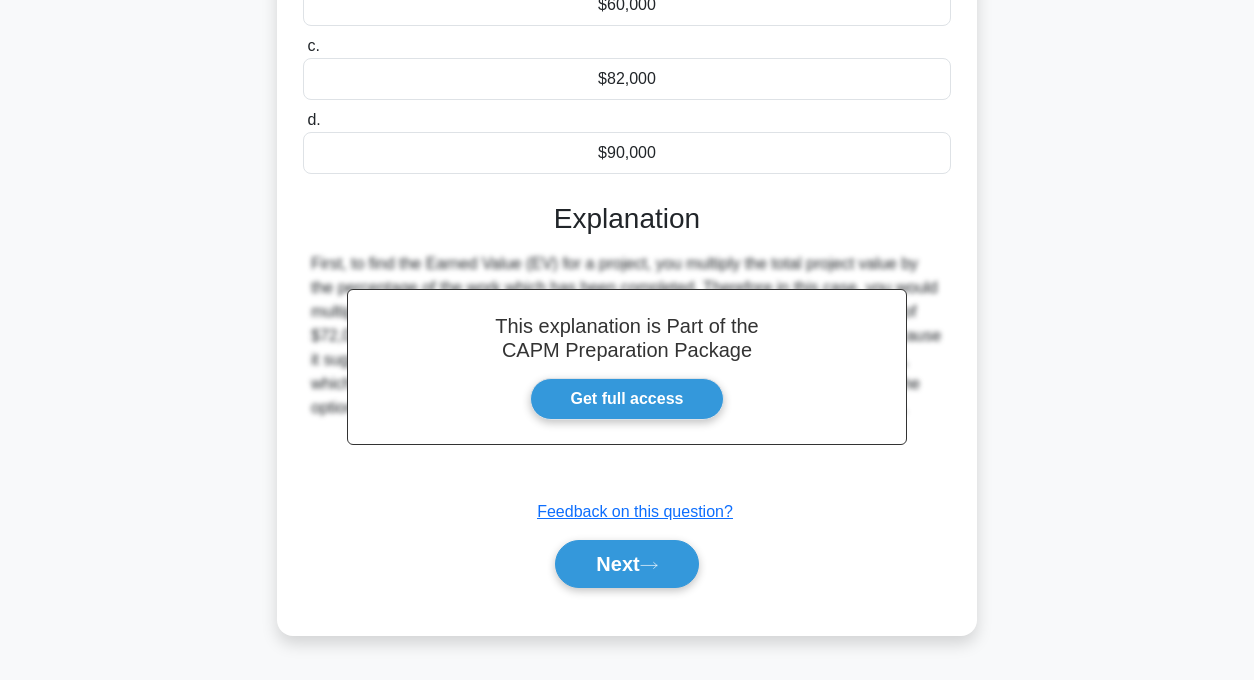 scroll, scrollTop: 400, scrollLeft: 0, axis: vertical 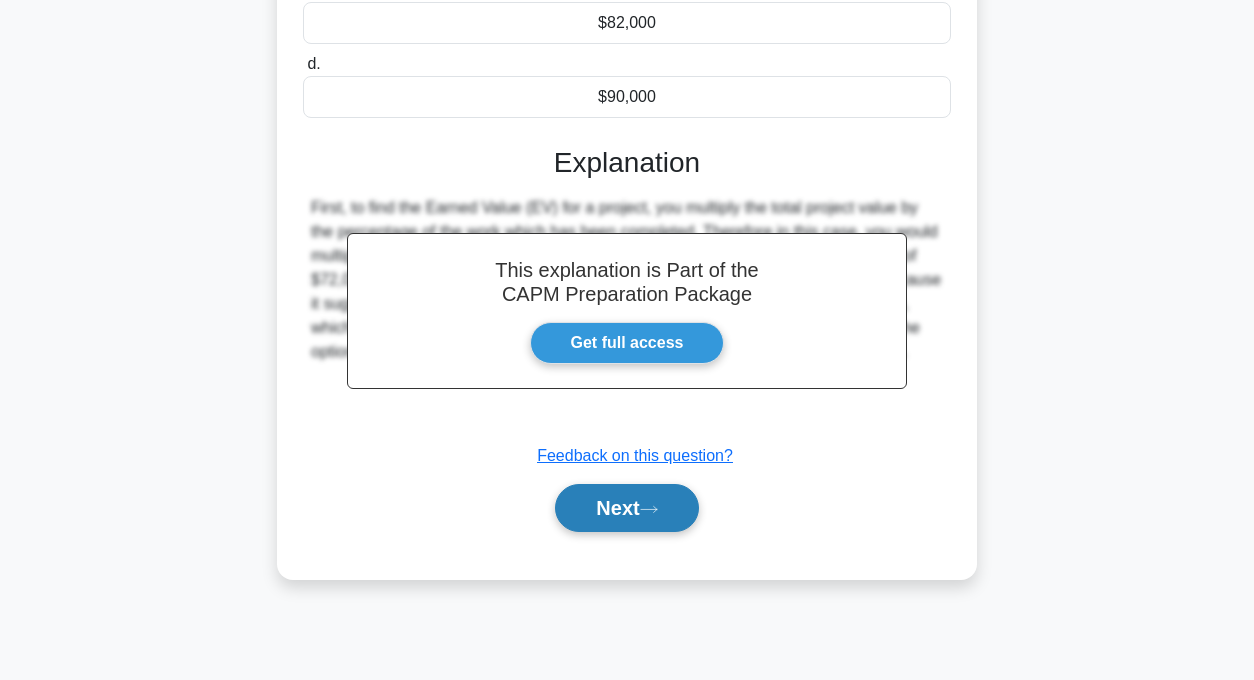 click on "Next" at bounding box center [626, 508] 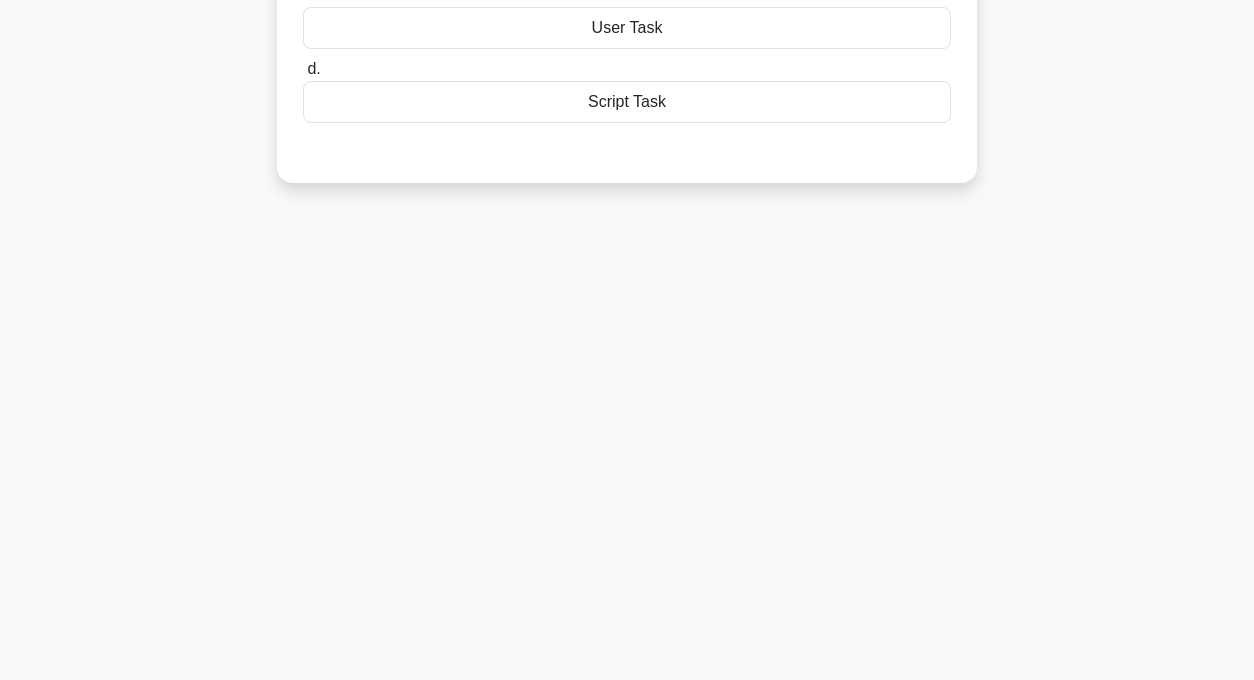scroll, scrollTop: 0, scrollLeft: 0, axis: both 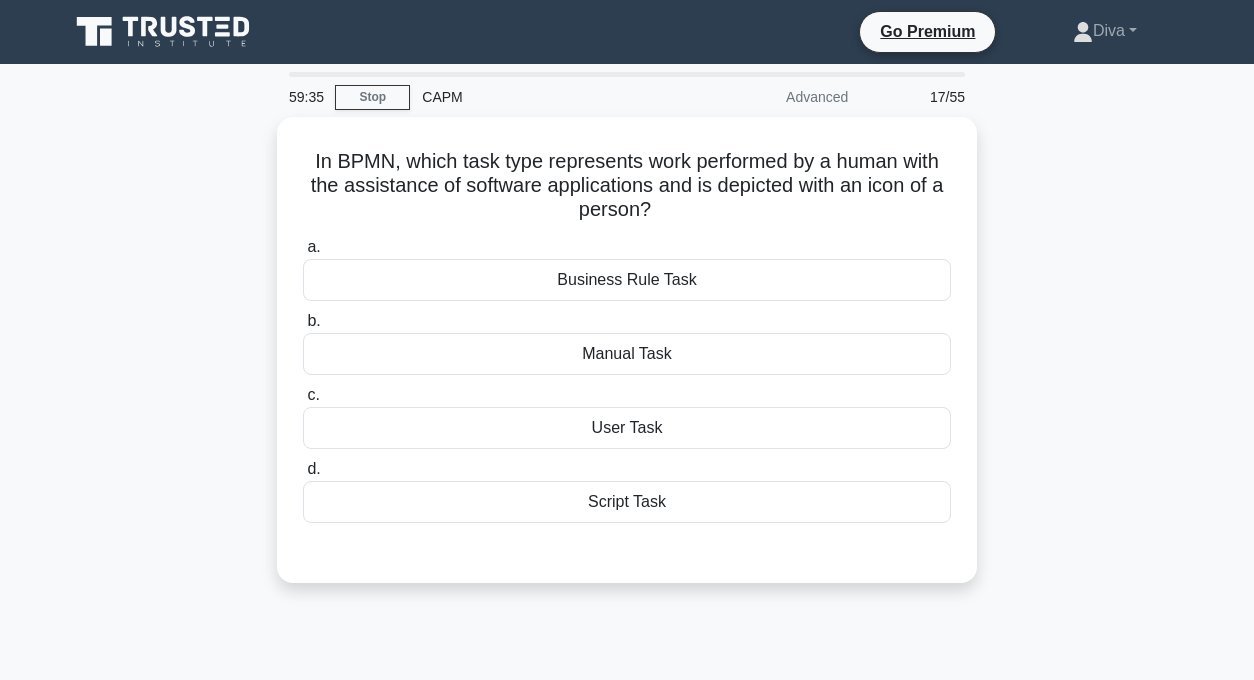 drag, startPoint x: 714, startPoint y: 213, endPoint x: 270, endPoint y: 153, distance: 448.0357 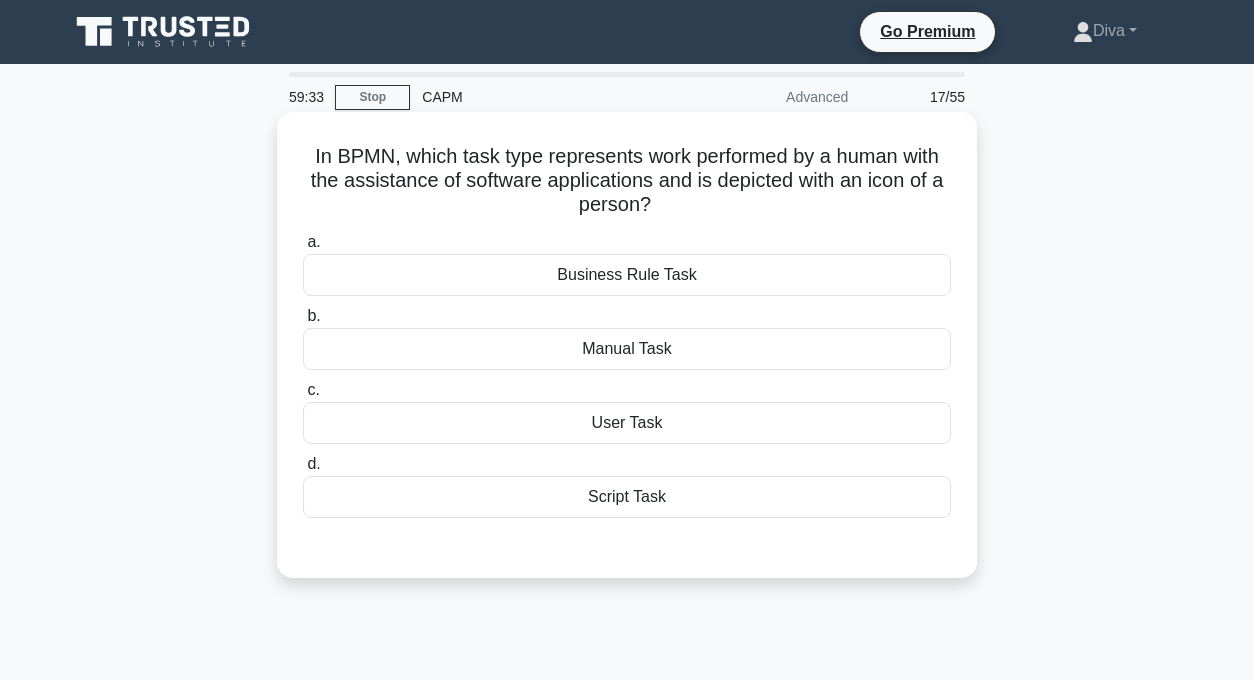 copy on "In BPMN, which task type represents work performed by a human with the assistance of software applications and is depicted with an icon of a person?" 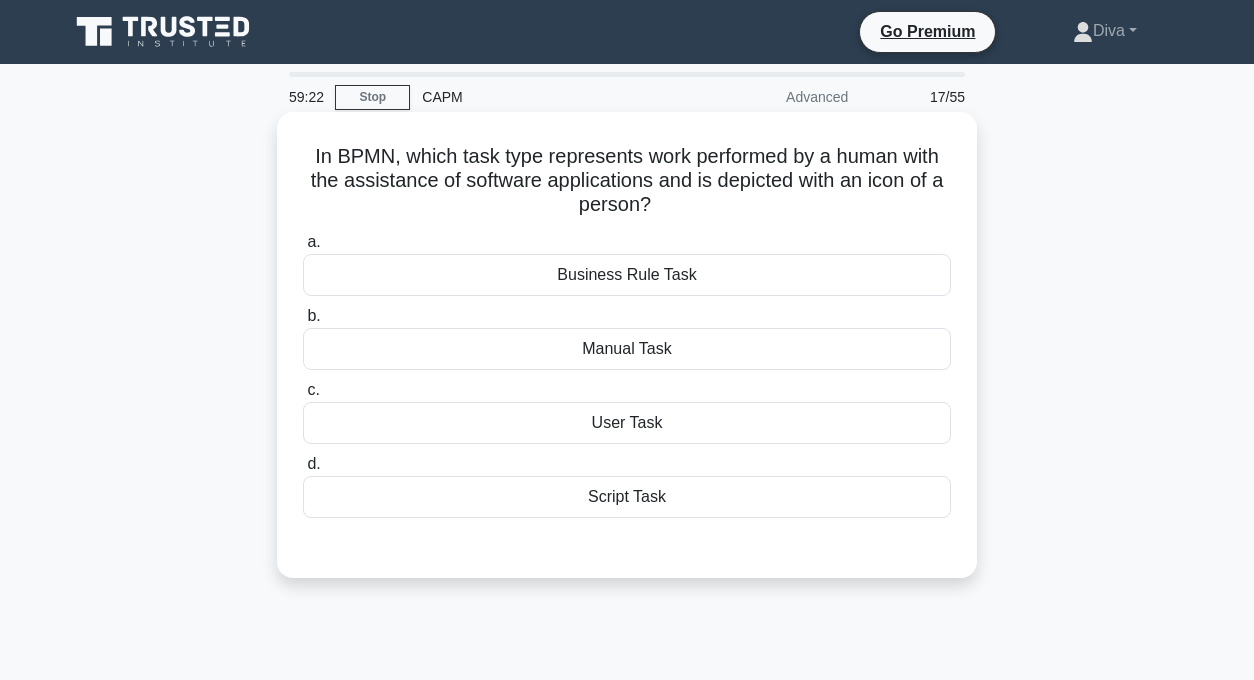 click on "User Task" at bounding box center (627, 423) 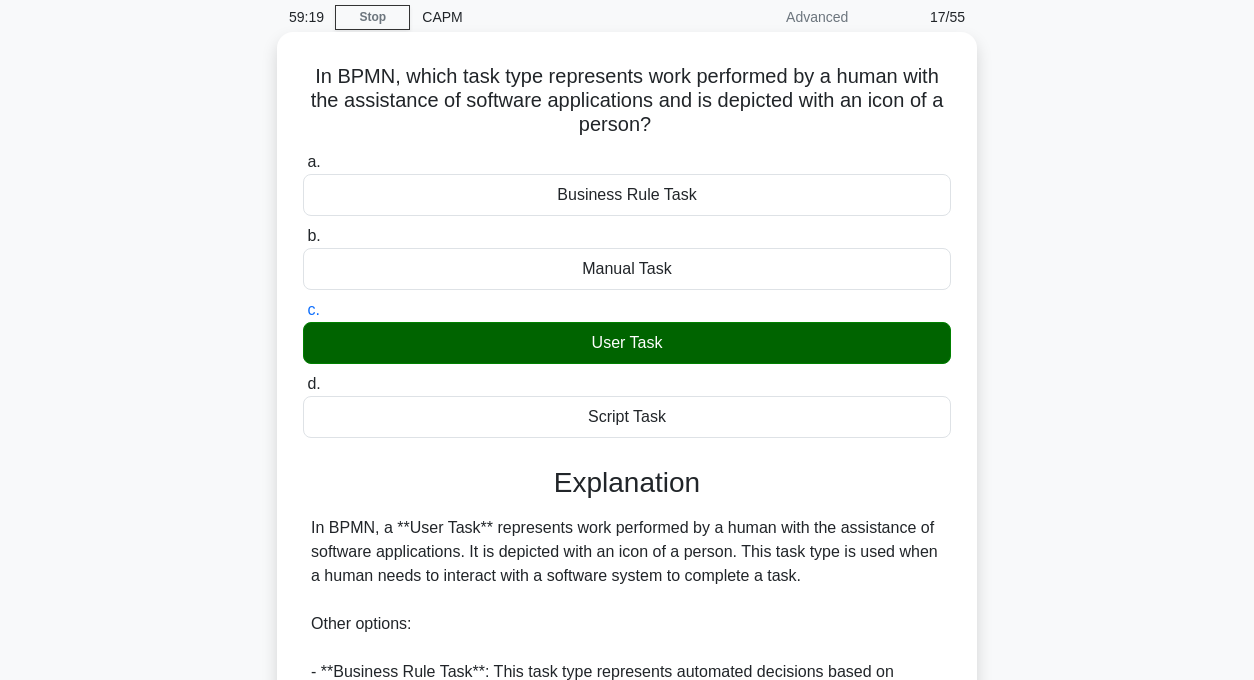 scroll, scrollTop: 0, scrollLeft: 0, axis: both 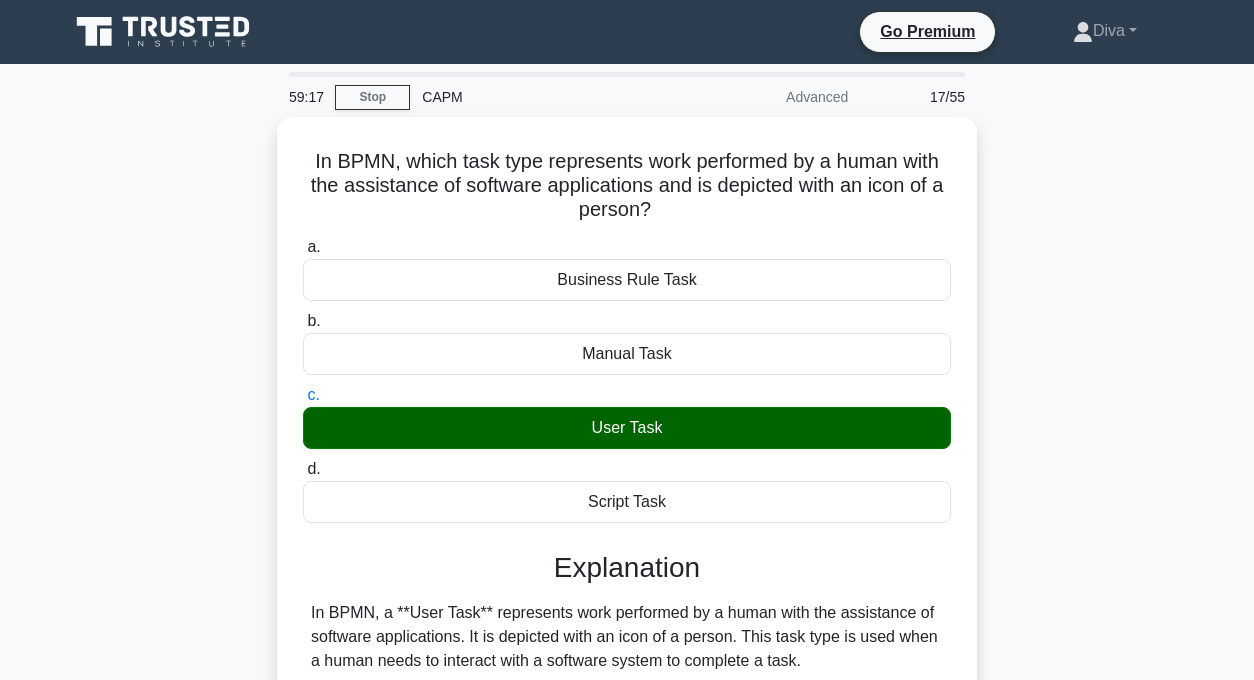 drag, startPoint x: 699, startPoint y: 217, endPoint x: 274, endPoint y: 156, distance: 429.35532 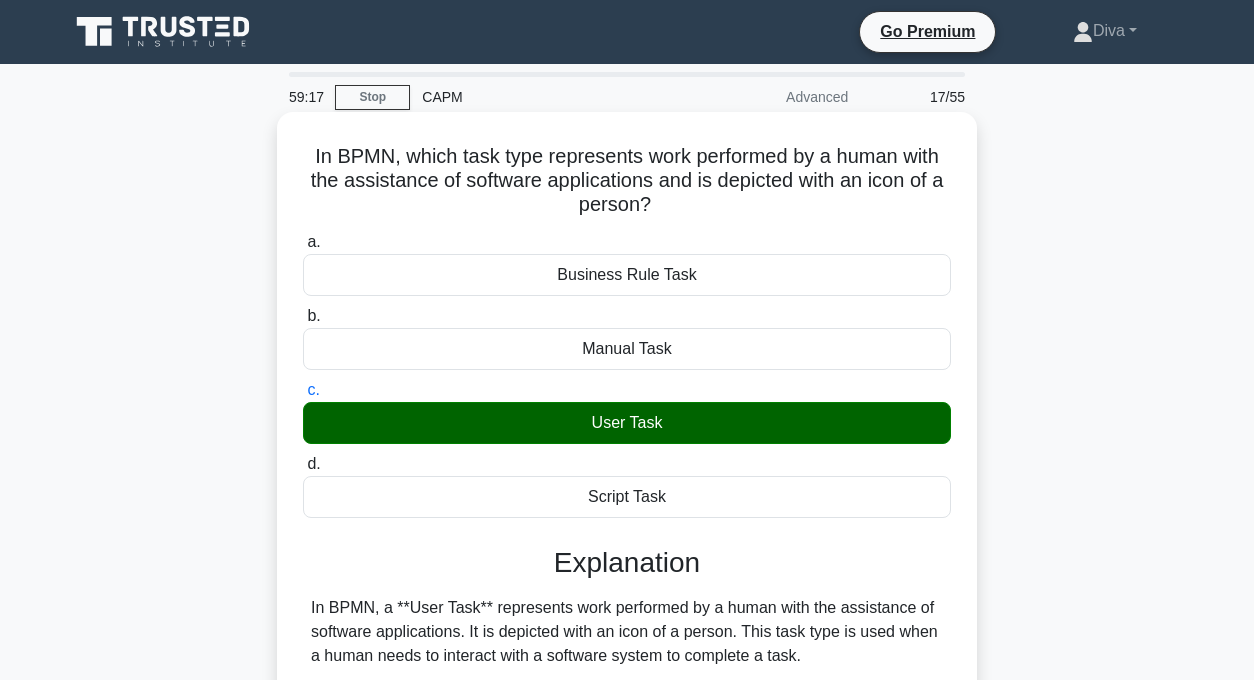 copy on "In BPMN, which task type represents work performed by a human with the assistance of software applications and is depicted with an icon of a person?" 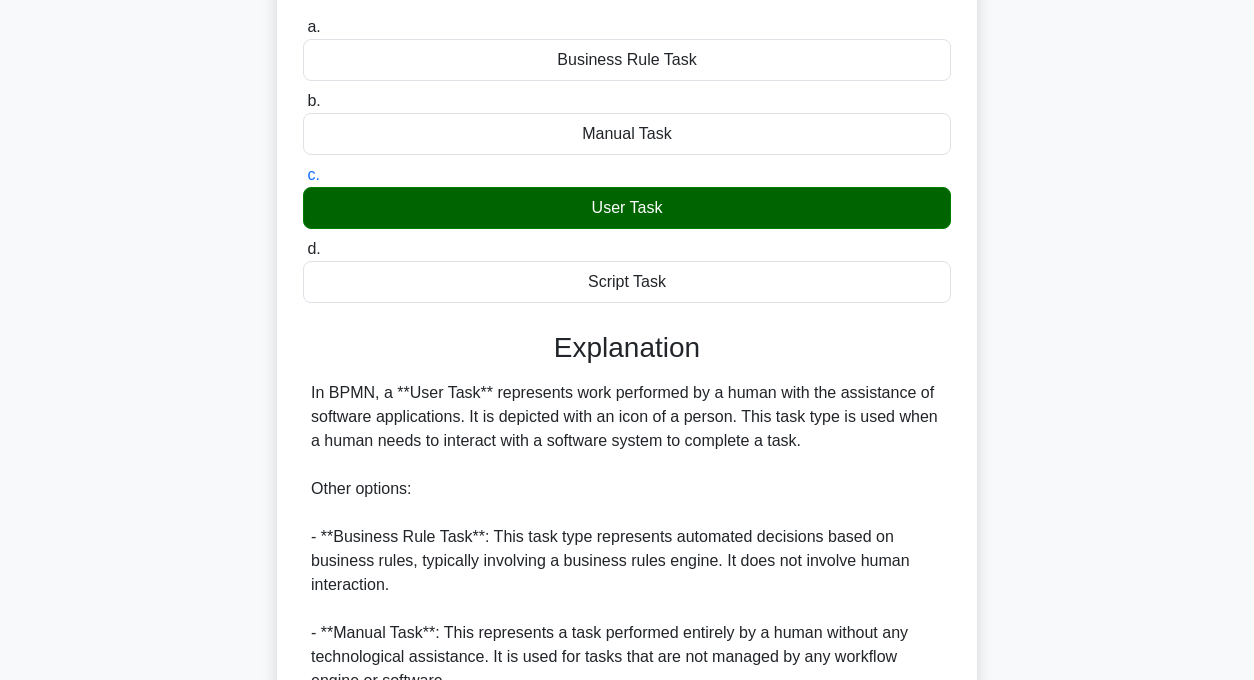 scroll, scrollTop: 481, scrollLeft: 0, axis: vertical 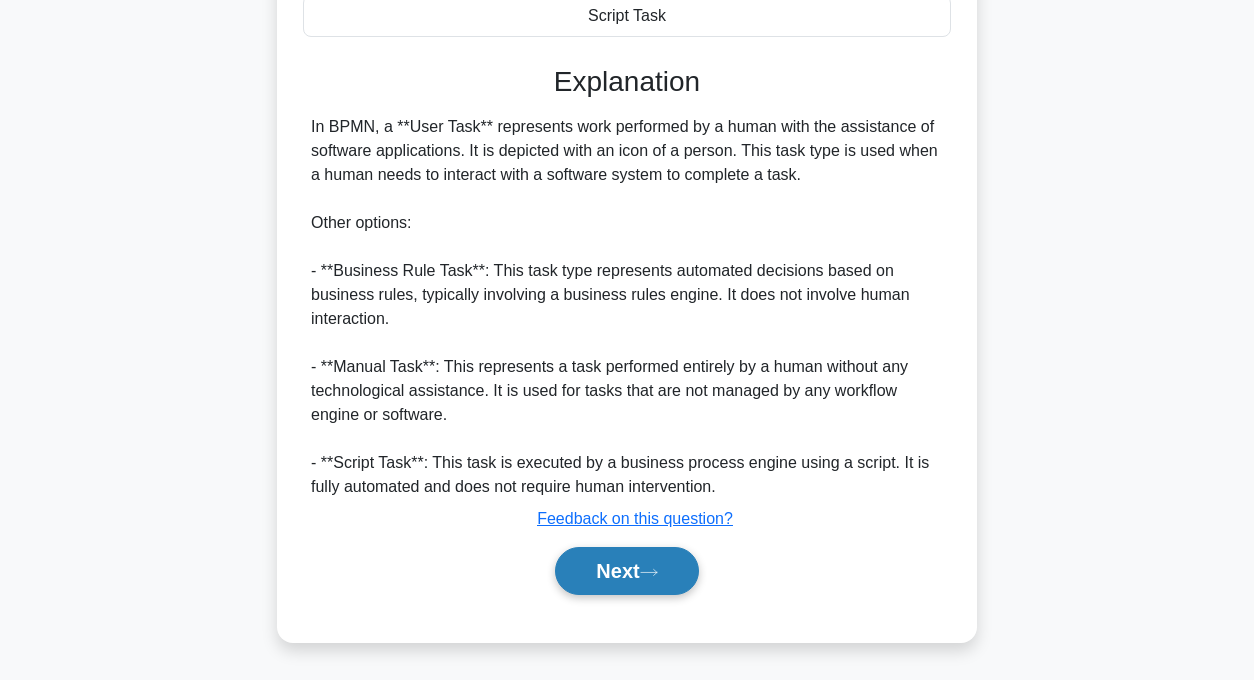 click 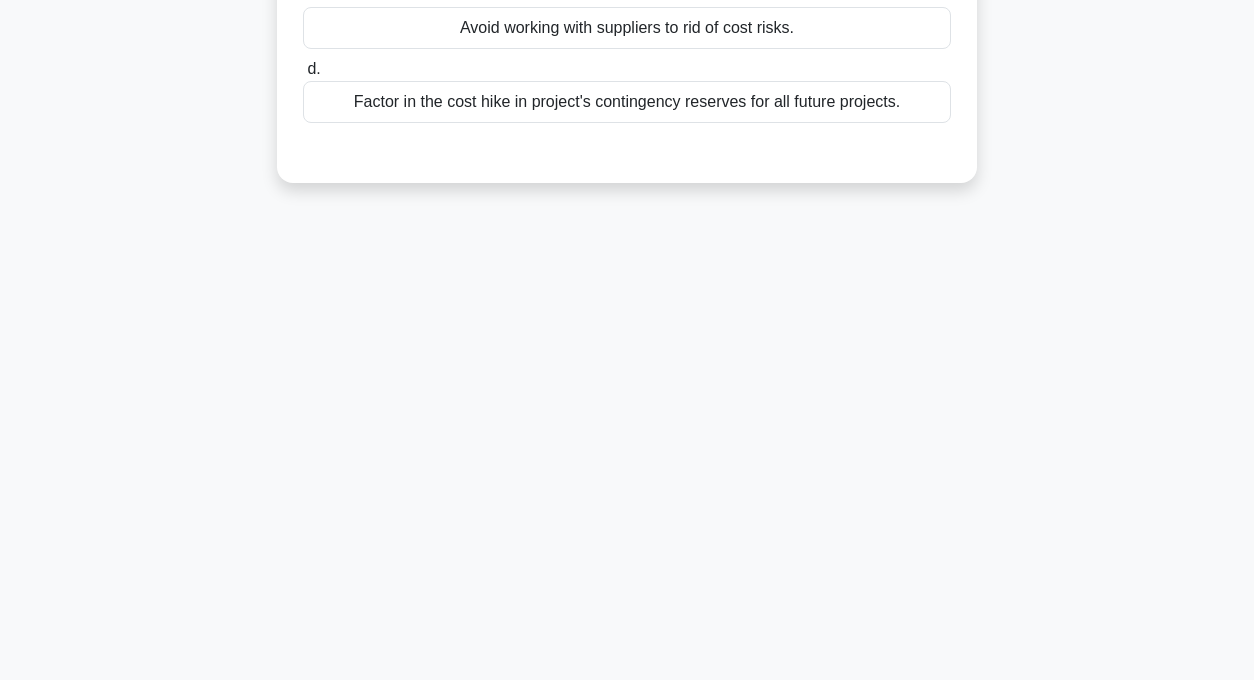 scroll, scrollTop: 0, scrollLeft: 0, axis: both 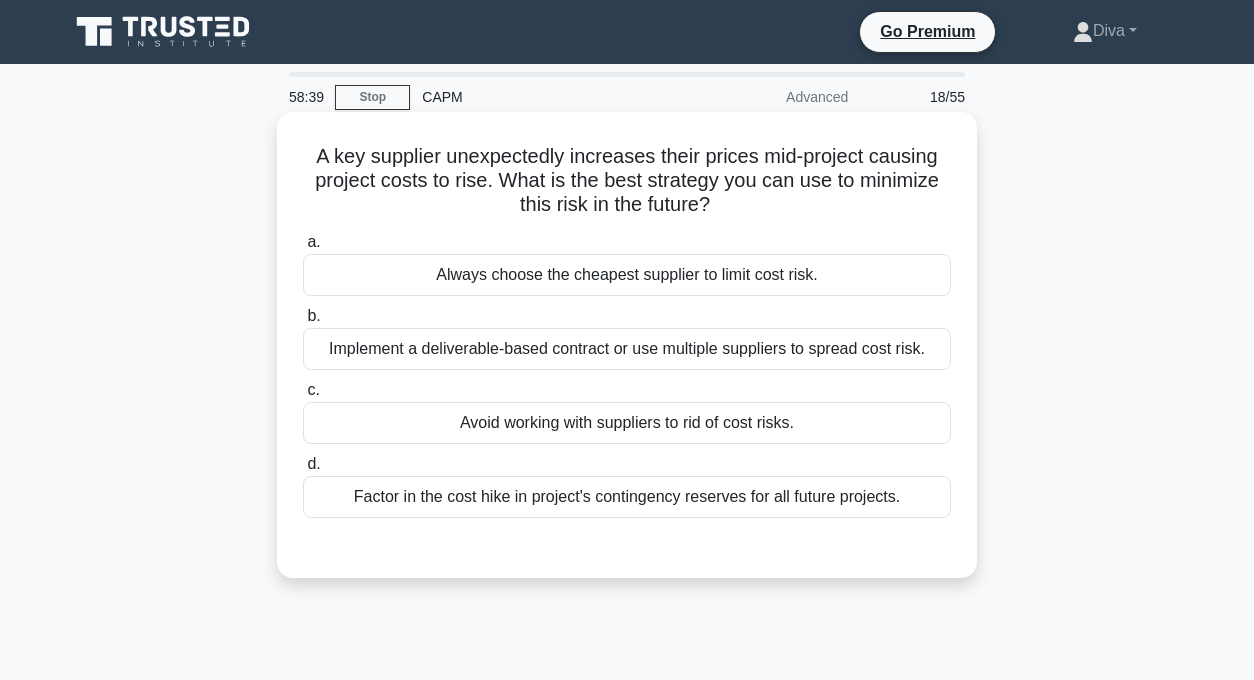 click on "Factor in the cost hike in project's contingency reserves for all future projects." at bounding box center [627, 497] 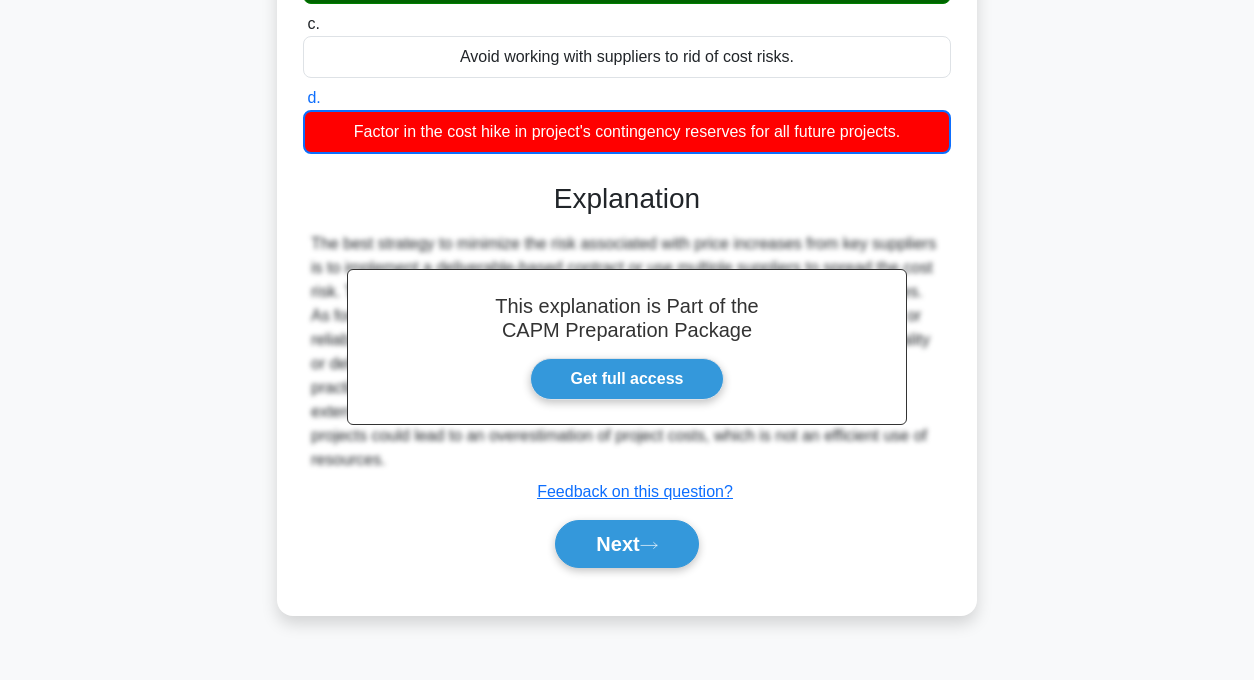 scroll, scrollTop: 400, scrollLeft: 0, axis: vertical 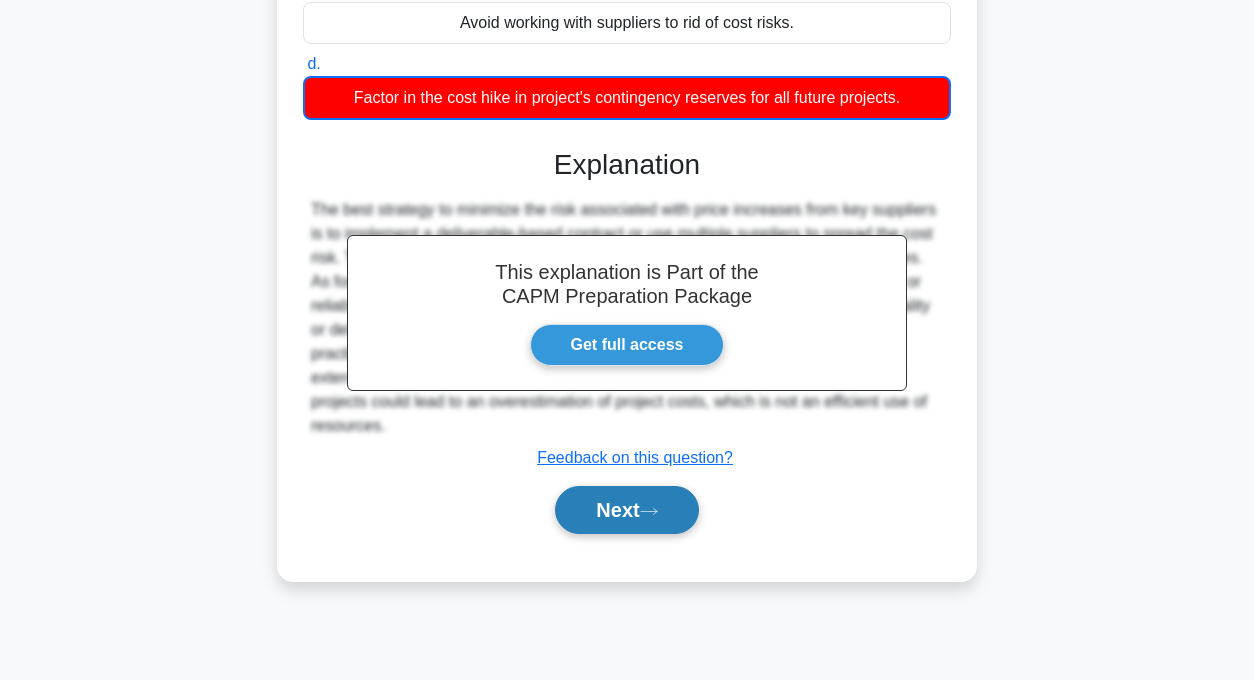 click on "Next" at bounding box center (626, 510) 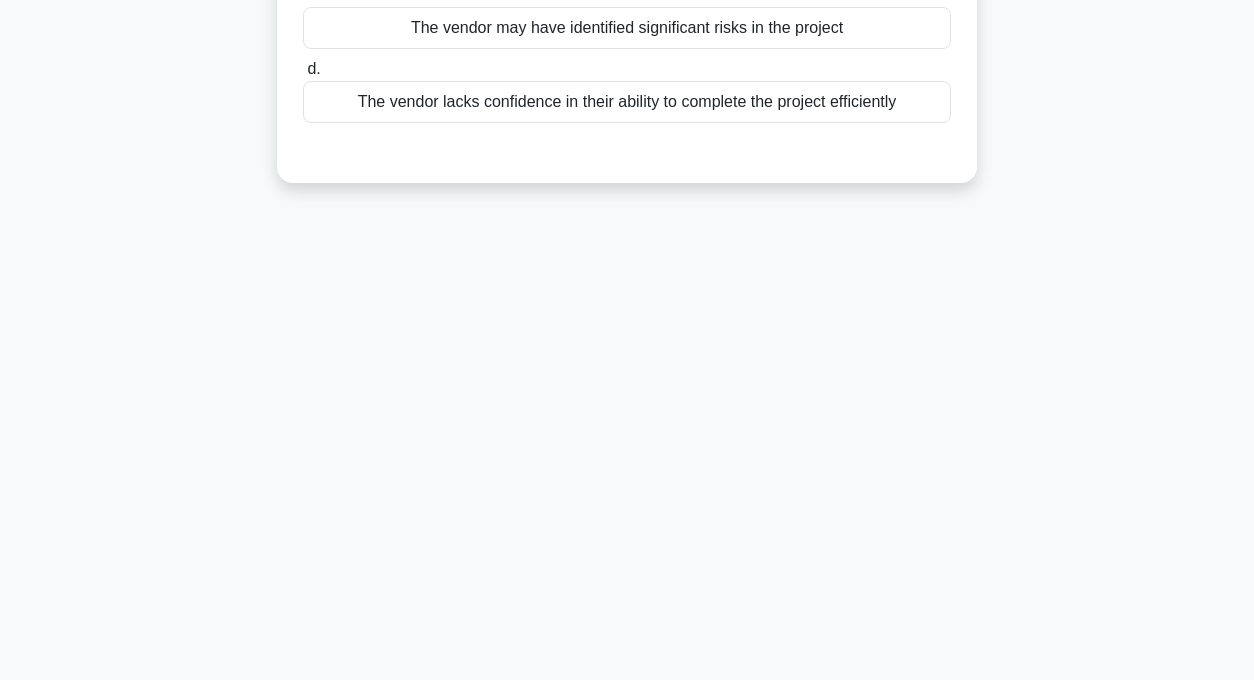 scroll, scrollTop: 0, scrollLeft: 0, axis: both 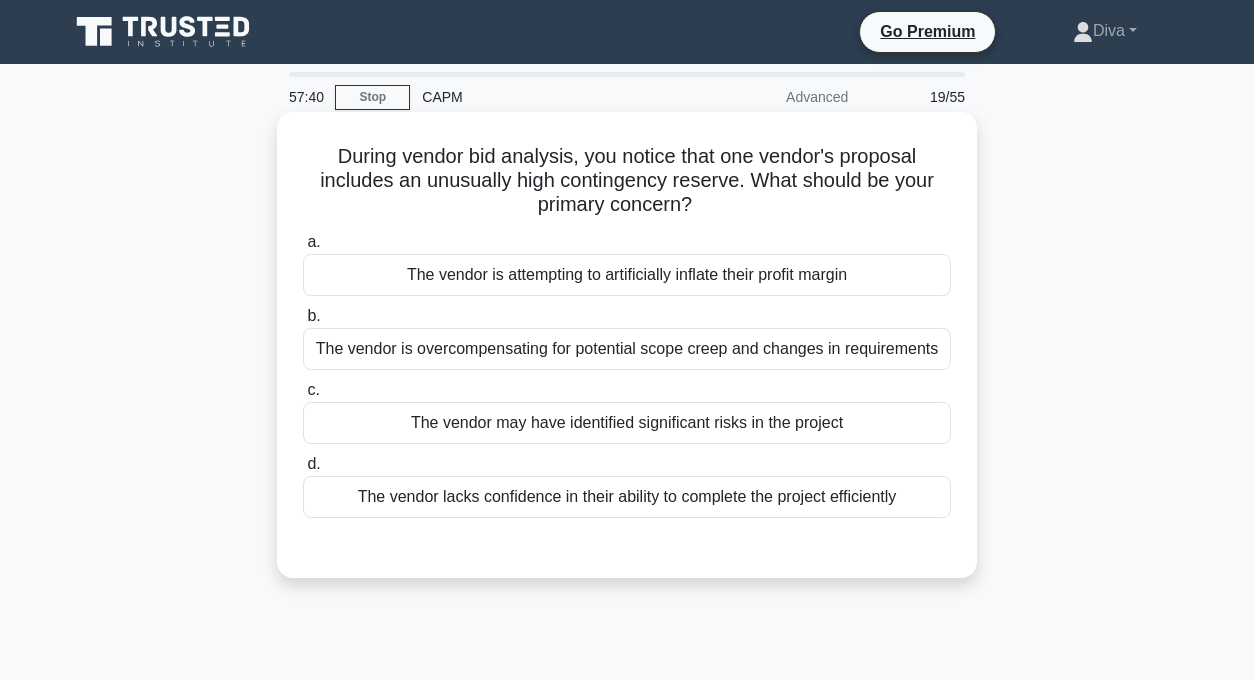 click on "The vendor is attempting to artificially inflate their profit margin" at bounding box center [627, 275] 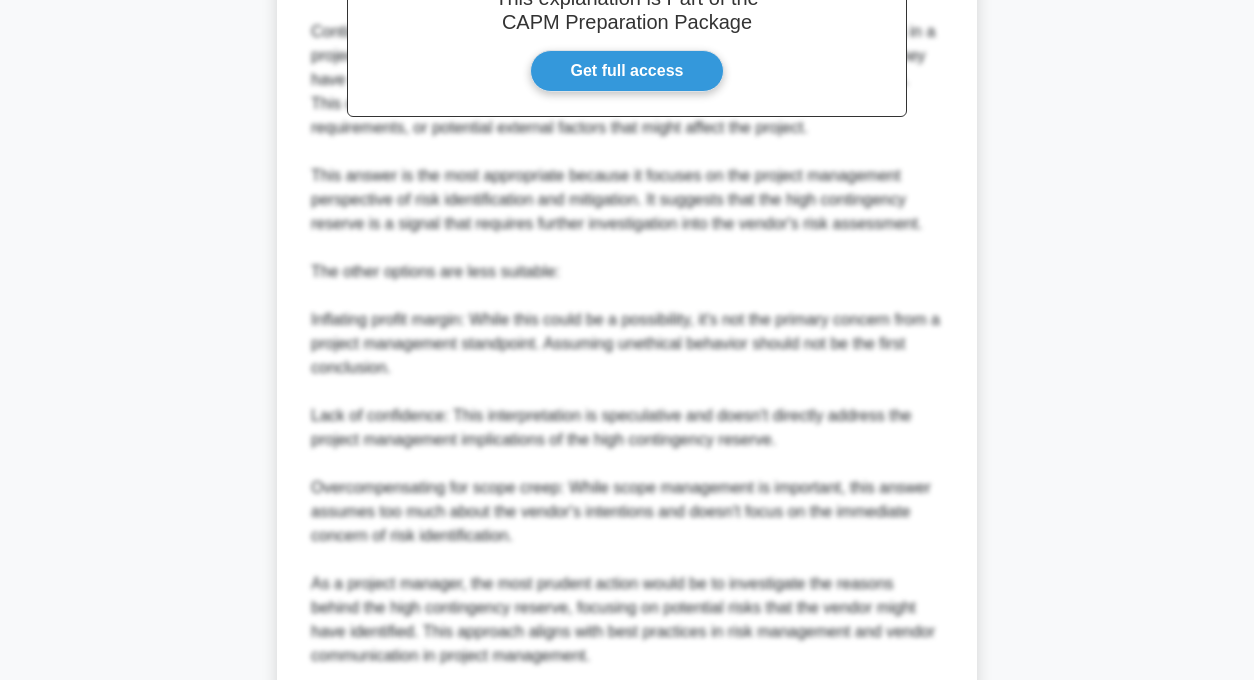 scroll, scrollTop: 843, scrollLeft: 0, axis: vertical 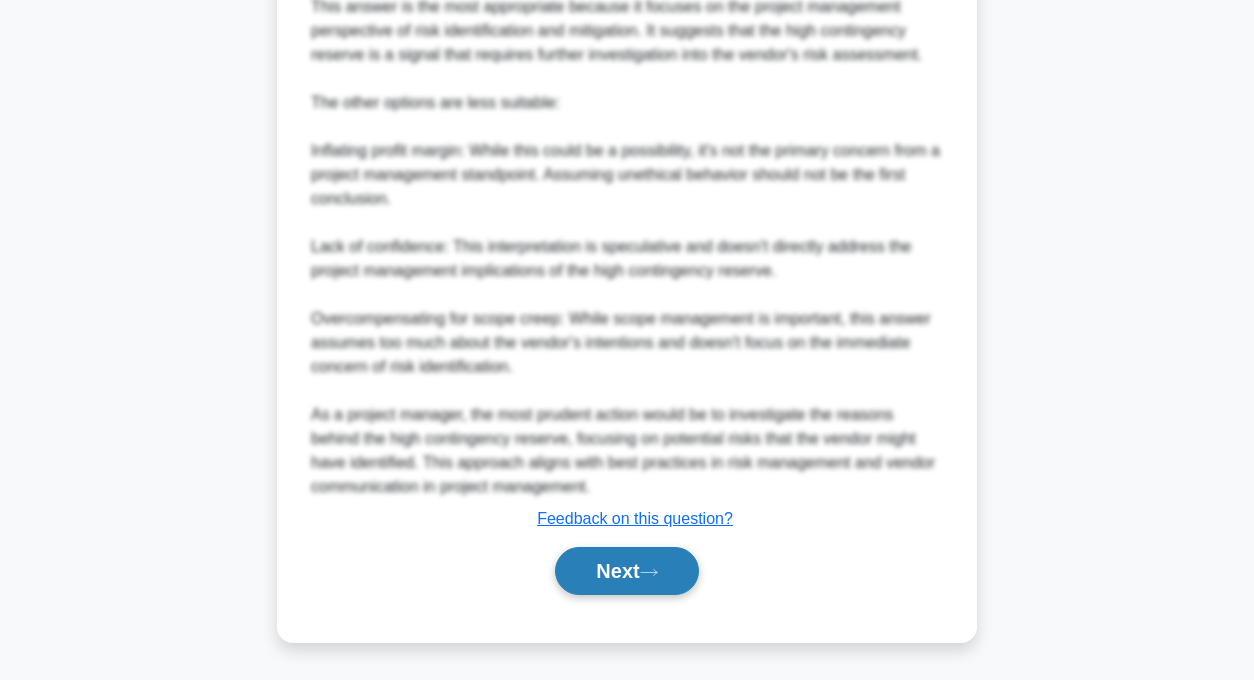 click on "Next" at bounding box center (626, 571) 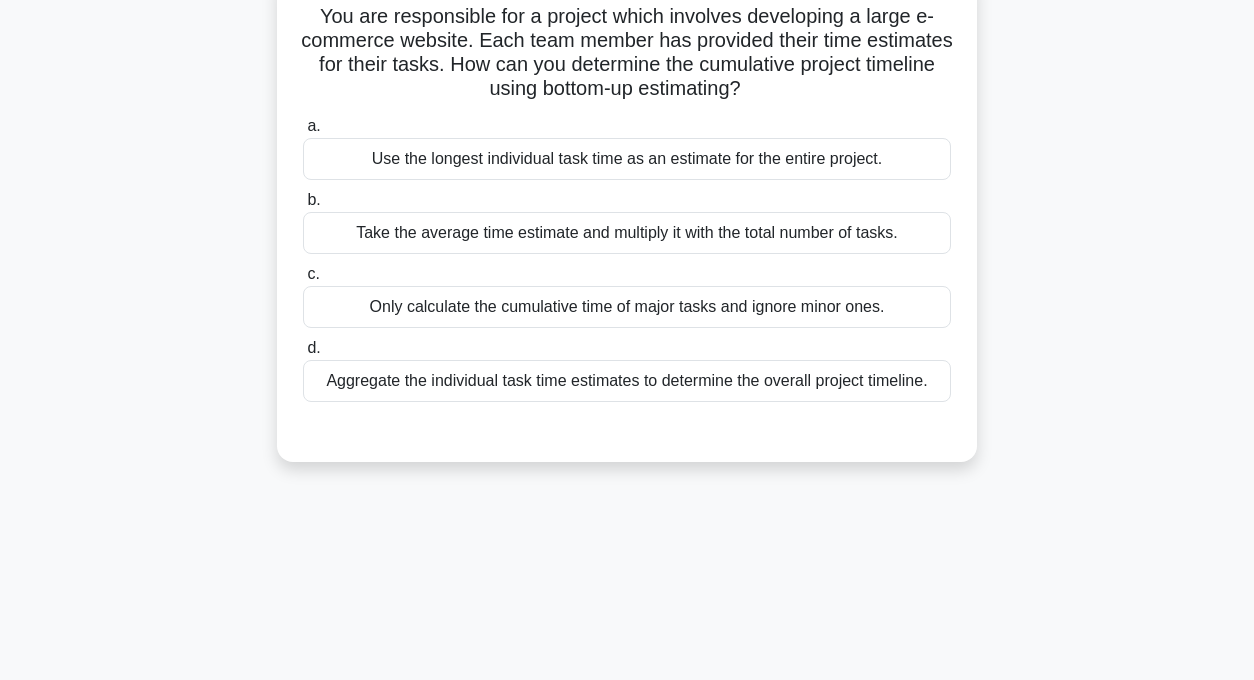 scroll, scrollTop: 0, scrollLeft: 0, axis: both 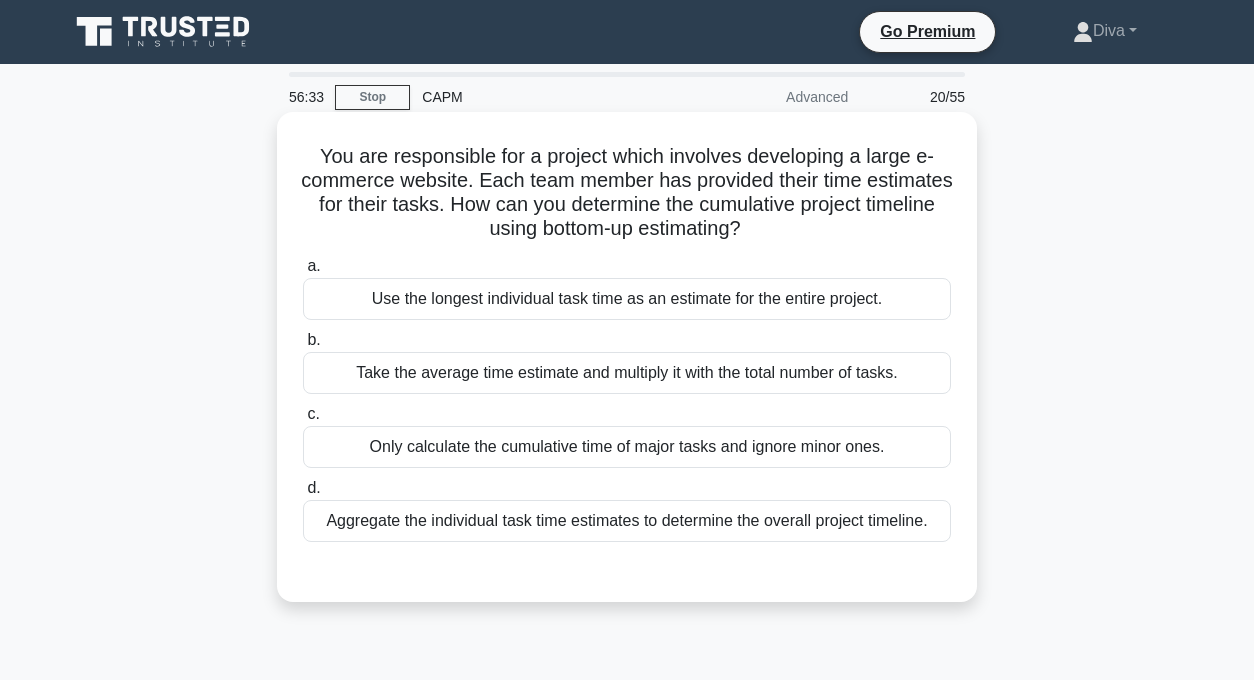 click on "Aggregate the individual task time estimates to determine the overall project timeline." at bounding box center [627, 521] 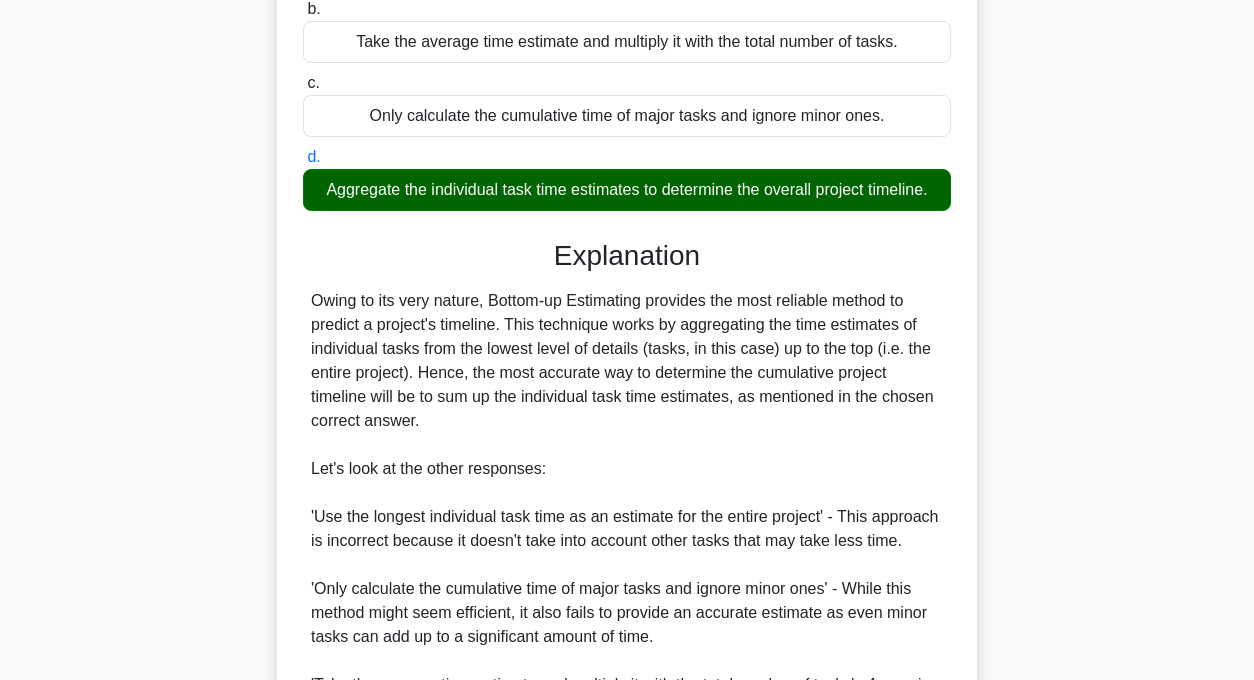 scroll, scrollTop: 649, scrollLeft: 0, axis: vertical 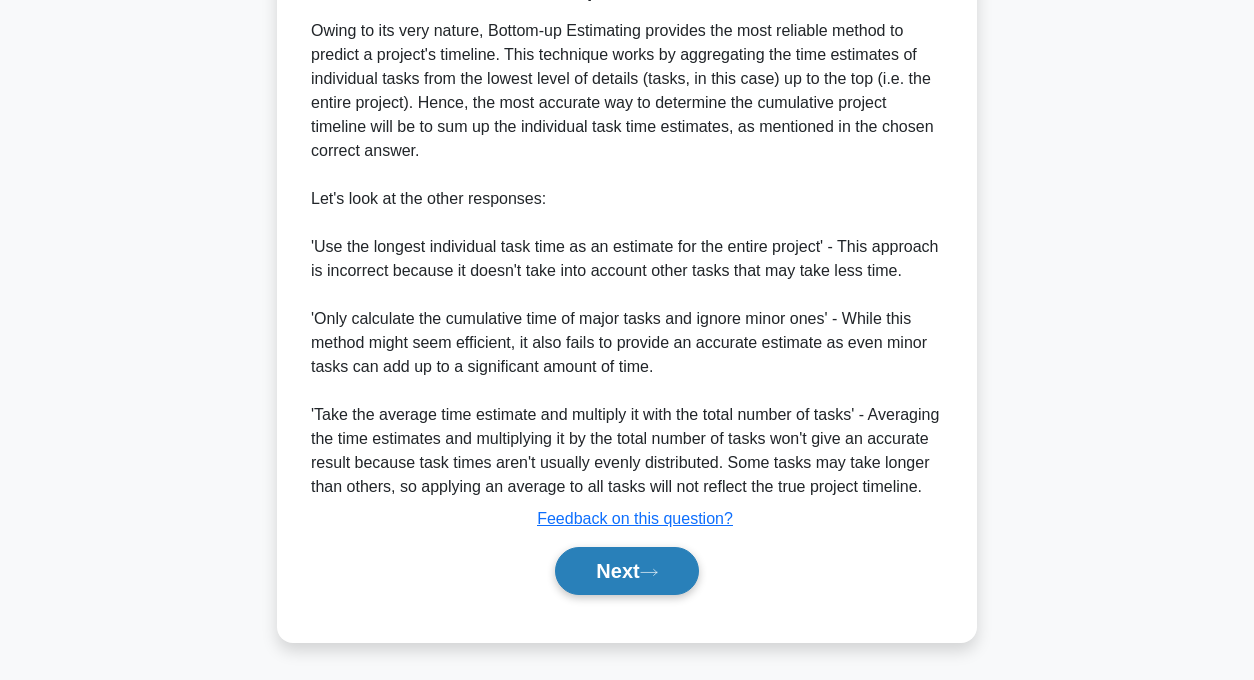 click on "Next" at bounding box center (626, 571) 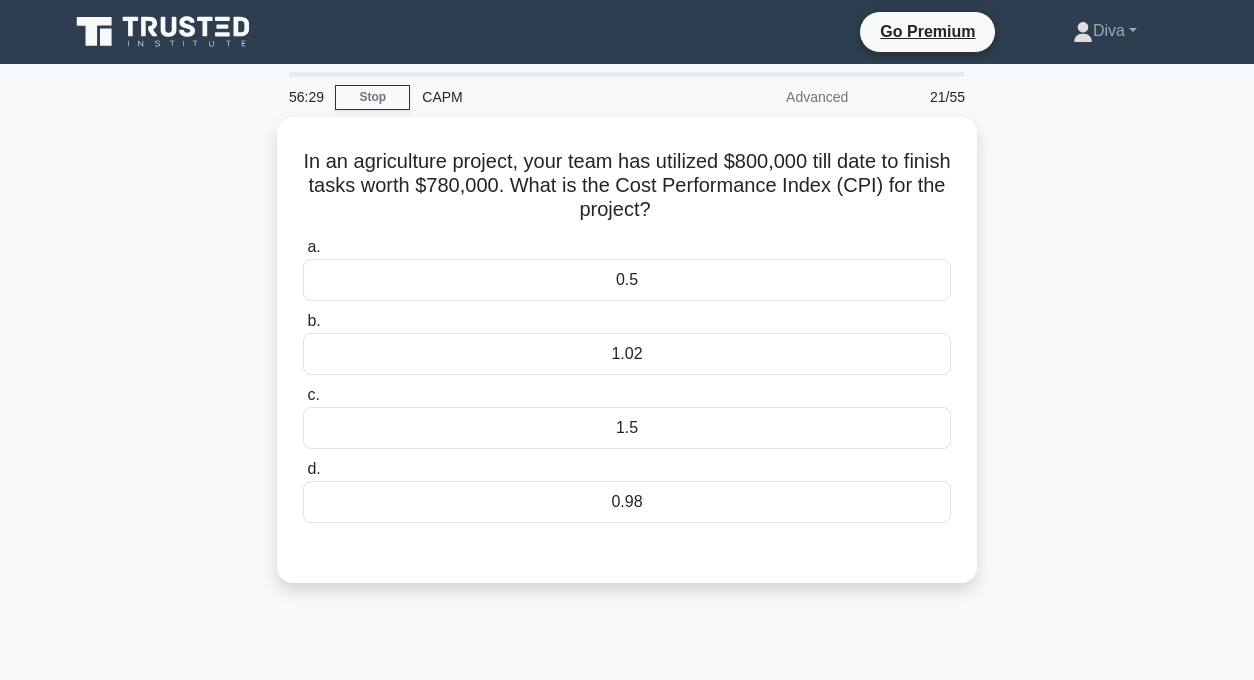 scroll, scrollTop: 0, scrollLeft: 0, axis: both 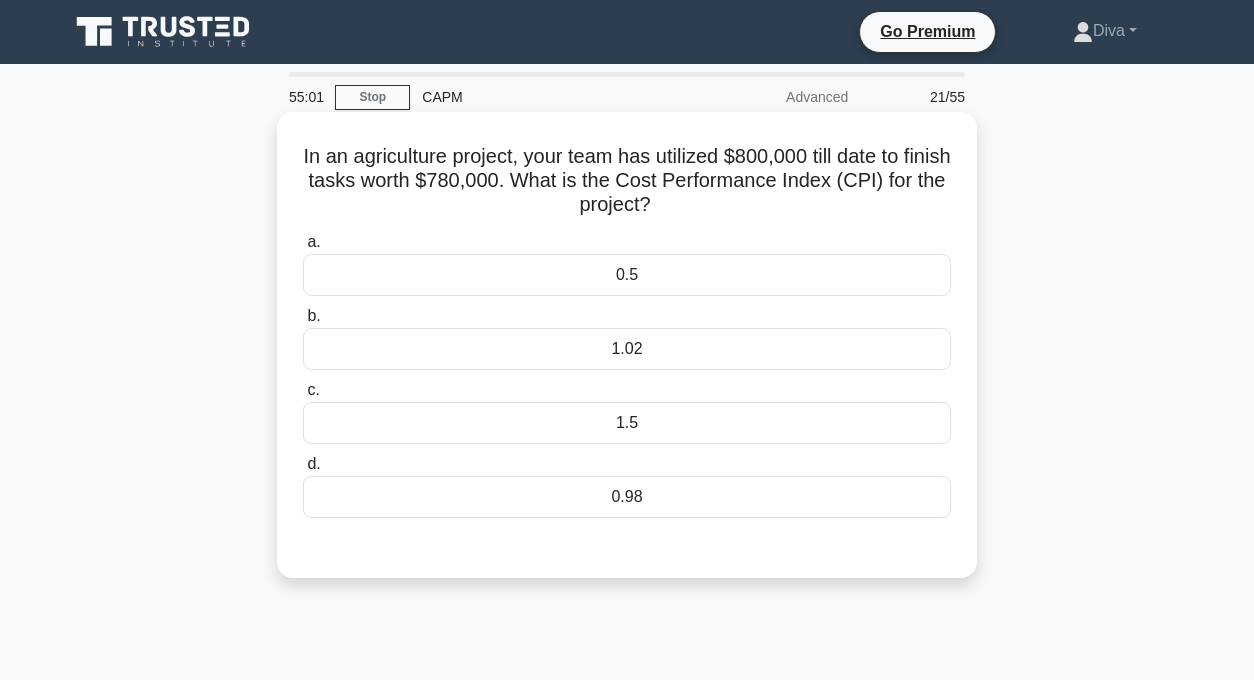 click on "0.98" at bounding box center (627, 497) 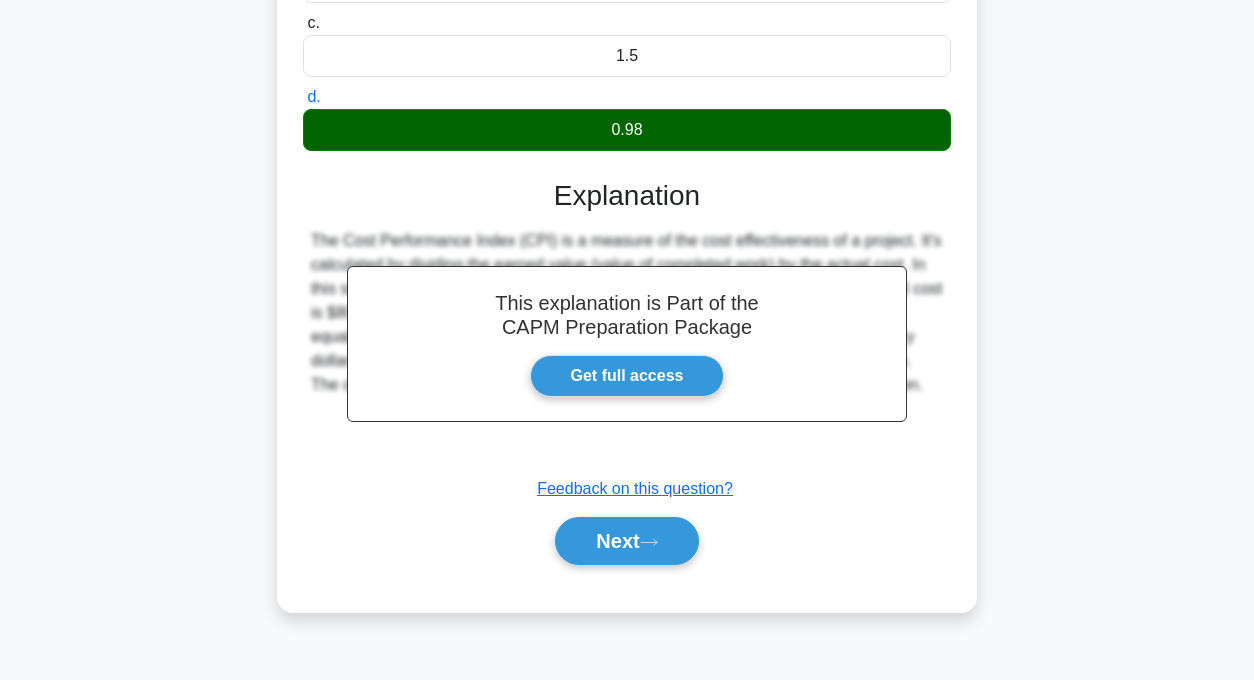 scroll, scrollTop: 400, scrollLeft: 0, axis: vertical 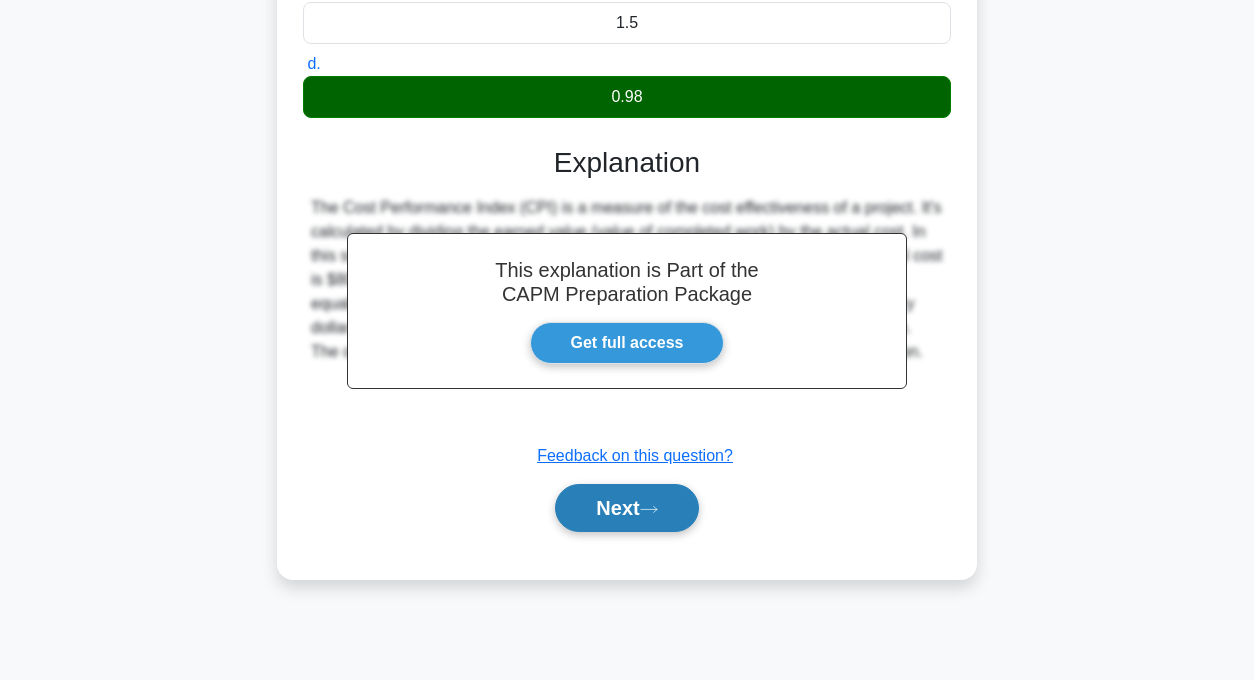 click on "Next" at bounding box center [626, 508] 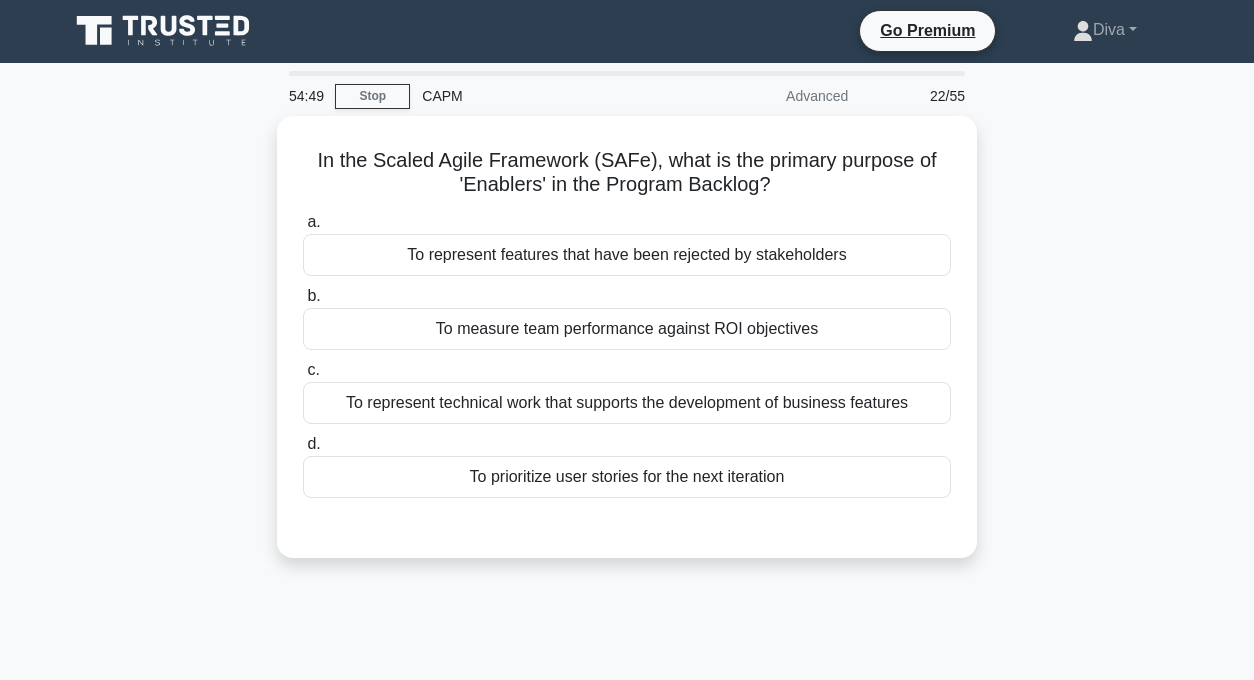 scroll, scrollTop: 0, scrollLeft: 0, axis: both 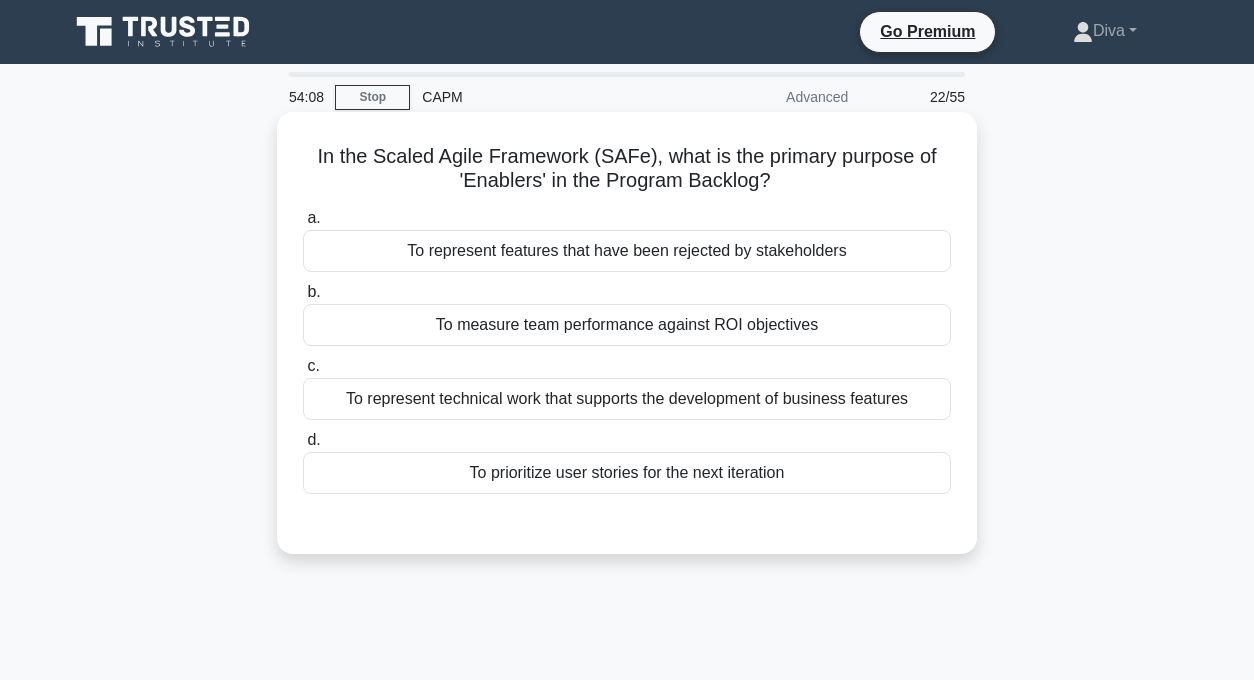 click on "To measure team performance against ROI objectives" at bounding box center [627, 325] 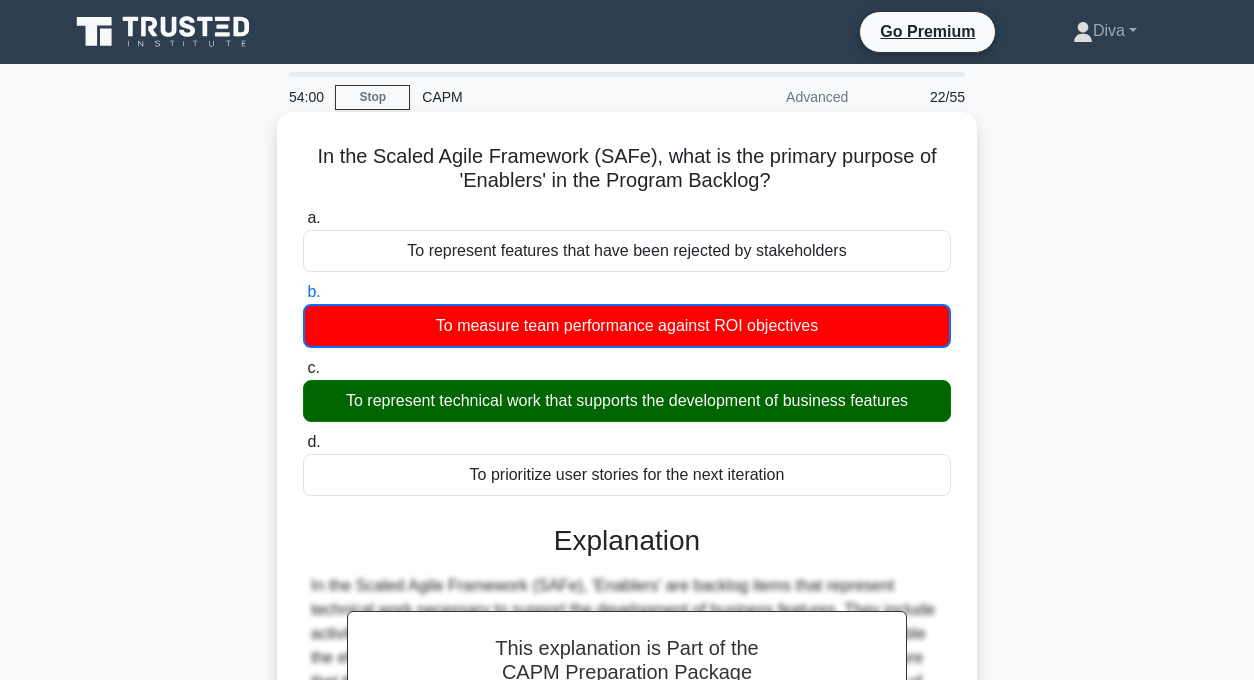 drag, startPoint x: 324, startPoint y: 156, endPoint x: 808, endPoint y: 179, distance: 484.54617 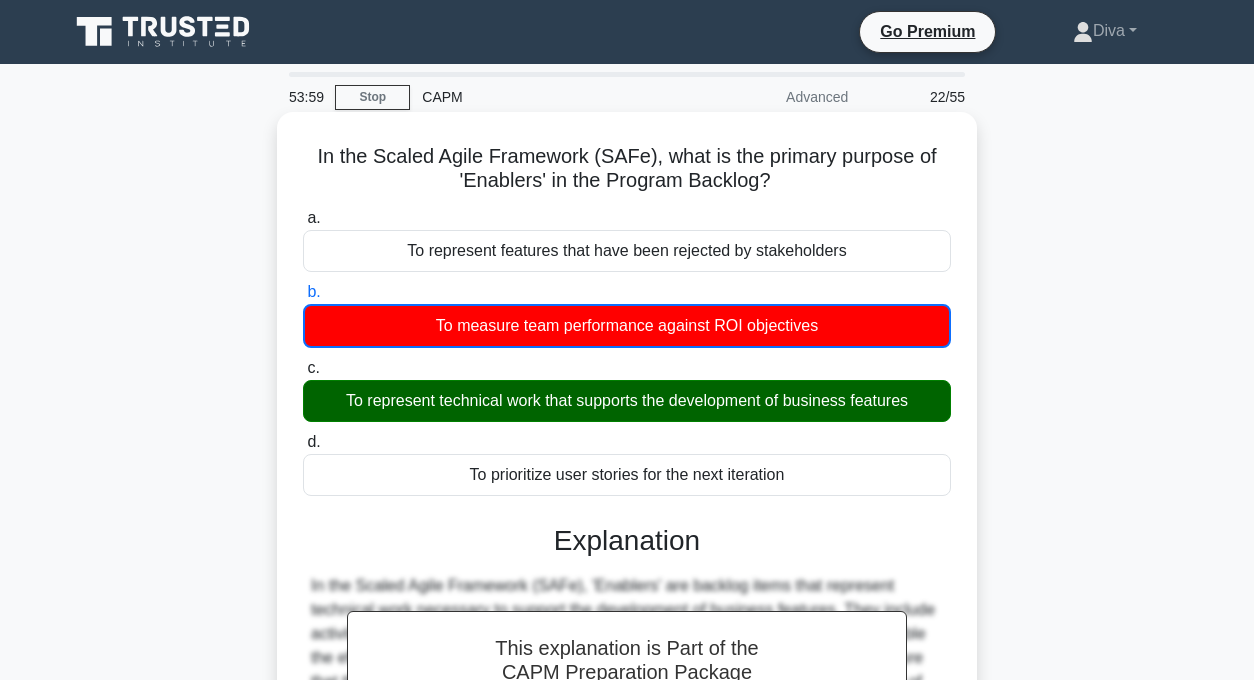 copy on "n the Scaled Agile Framework (SAFe), what is the primary purpose of 'Enablers' in the Program Backlog?" 